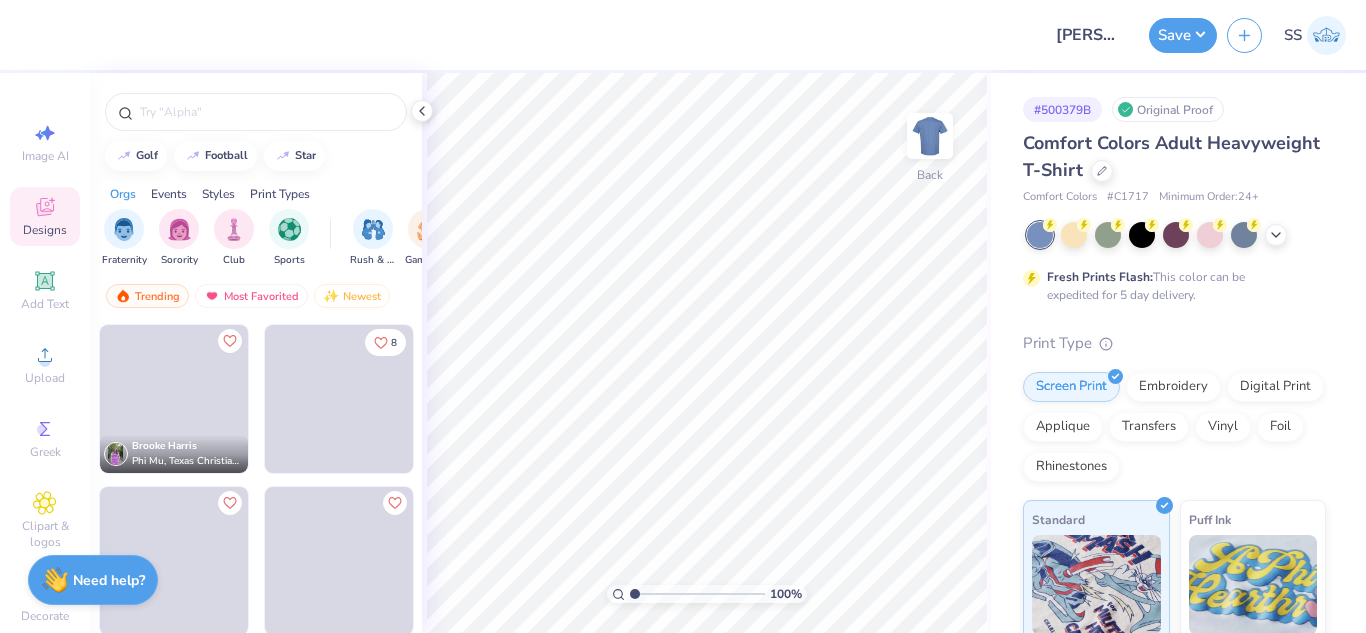 scroll, scrollTop: 0, scrollLeft: 0, axis: both 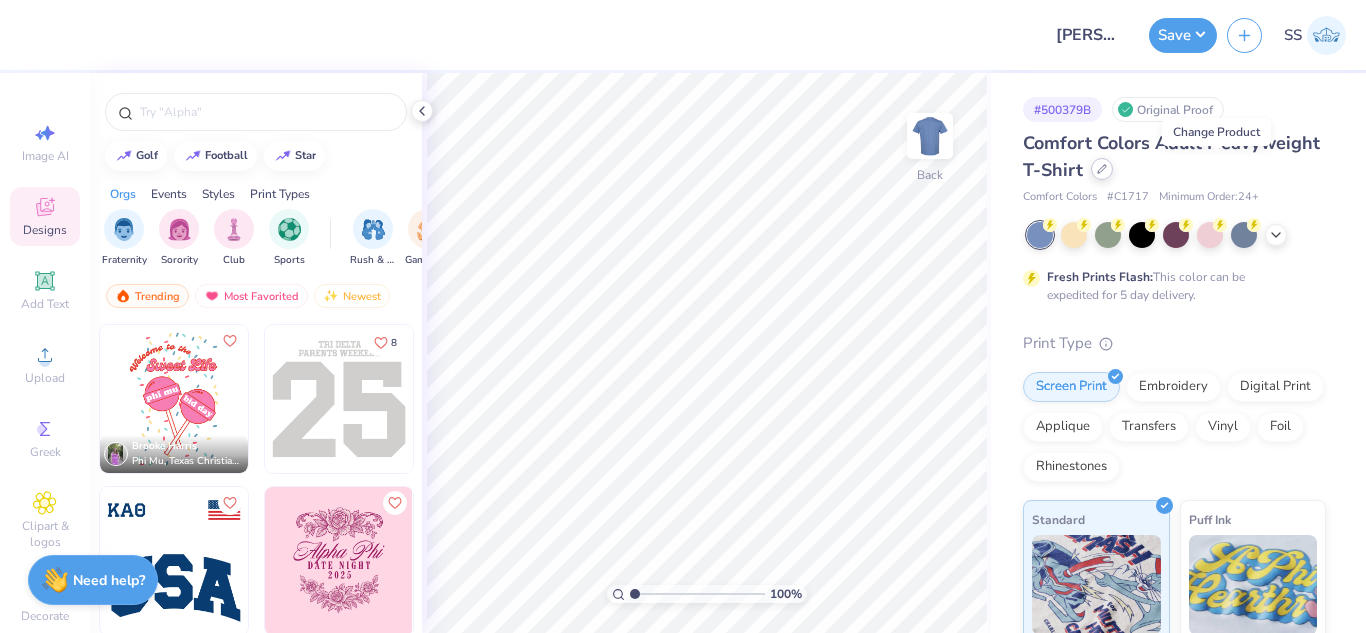 click at bounding box center [1102, 169] 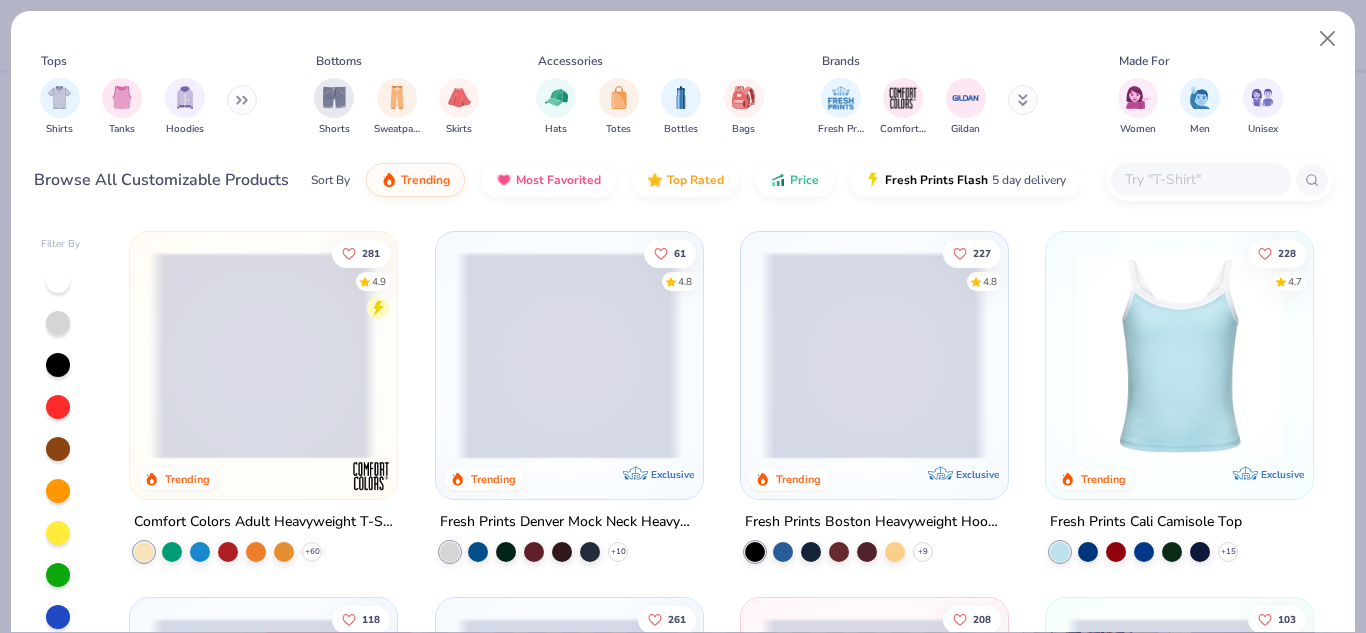 click at bounding box center [1200, 179] 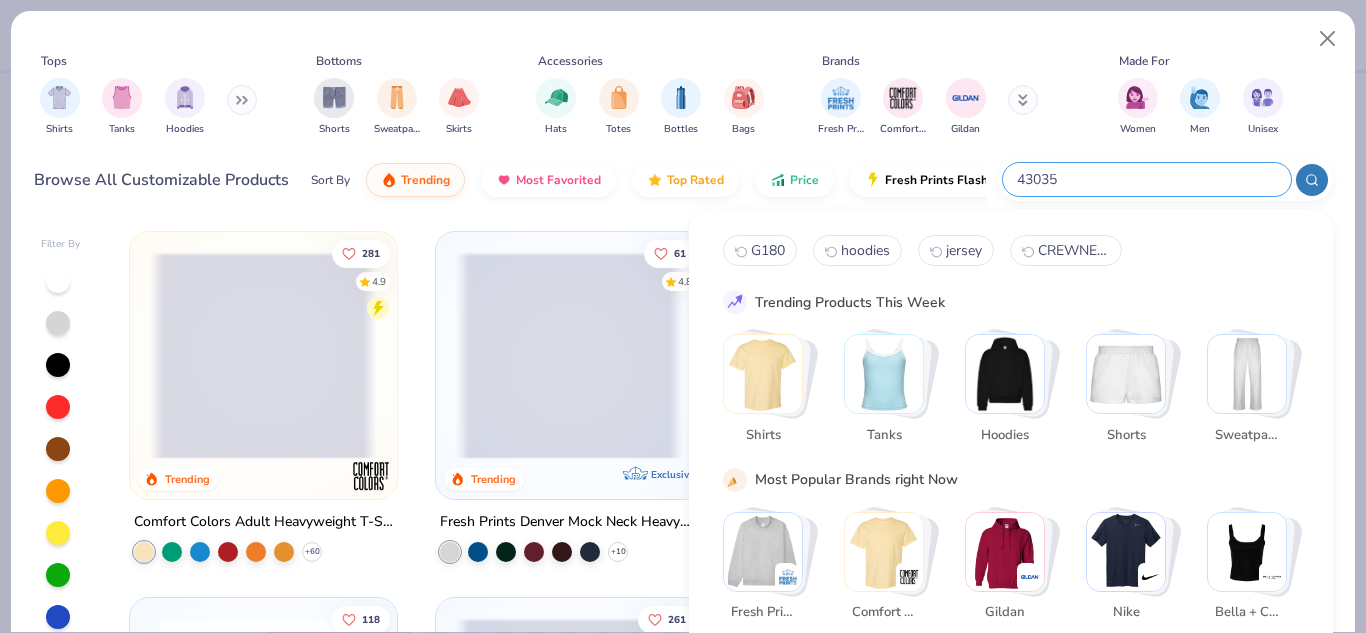 type on "43035" 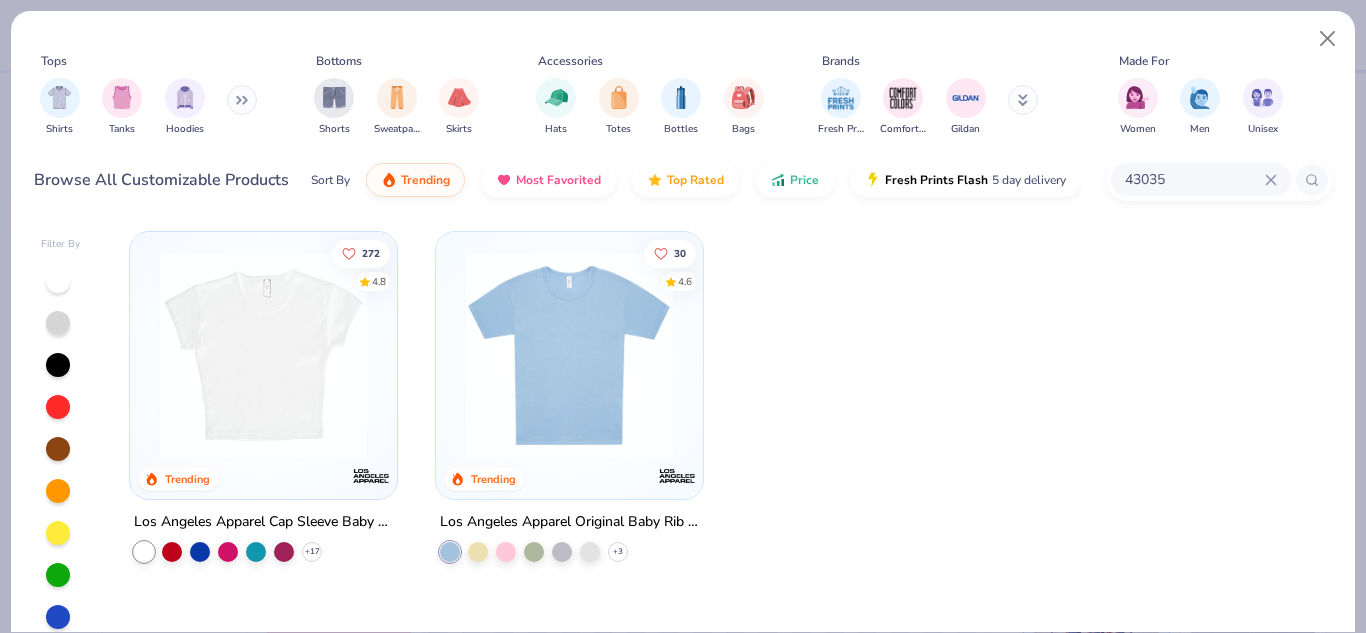 click at bounding box center (263, 355) 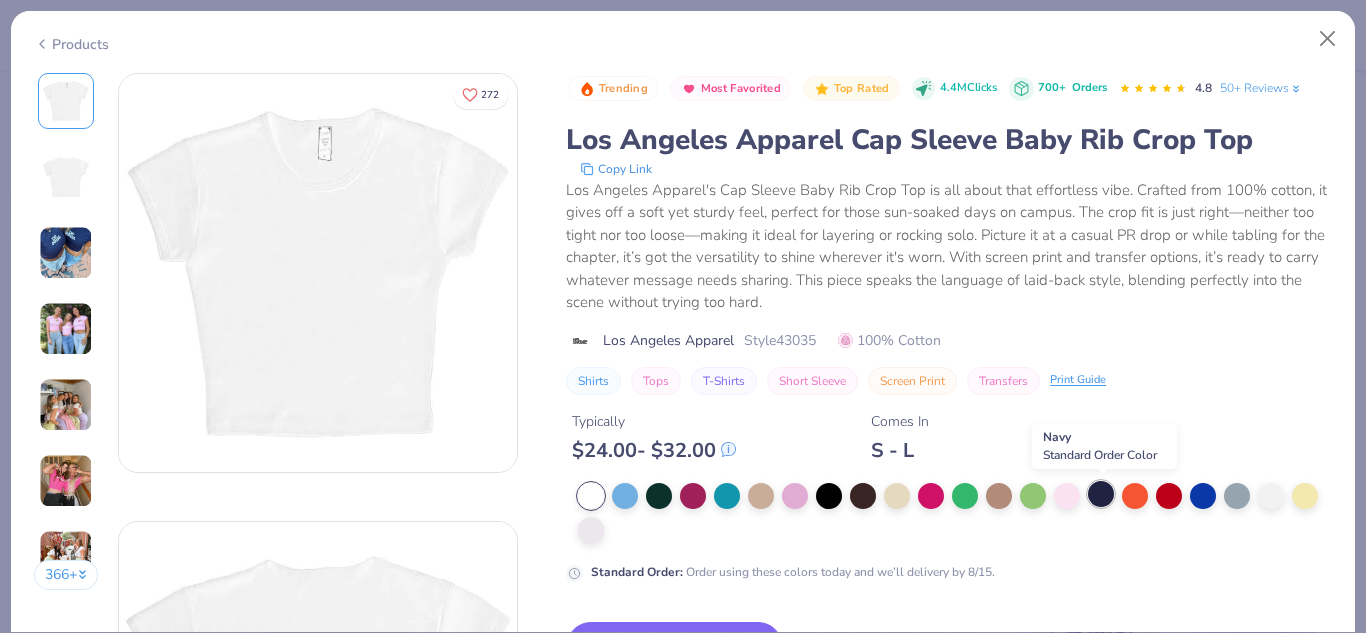 click at bounding box center (1101, 494) 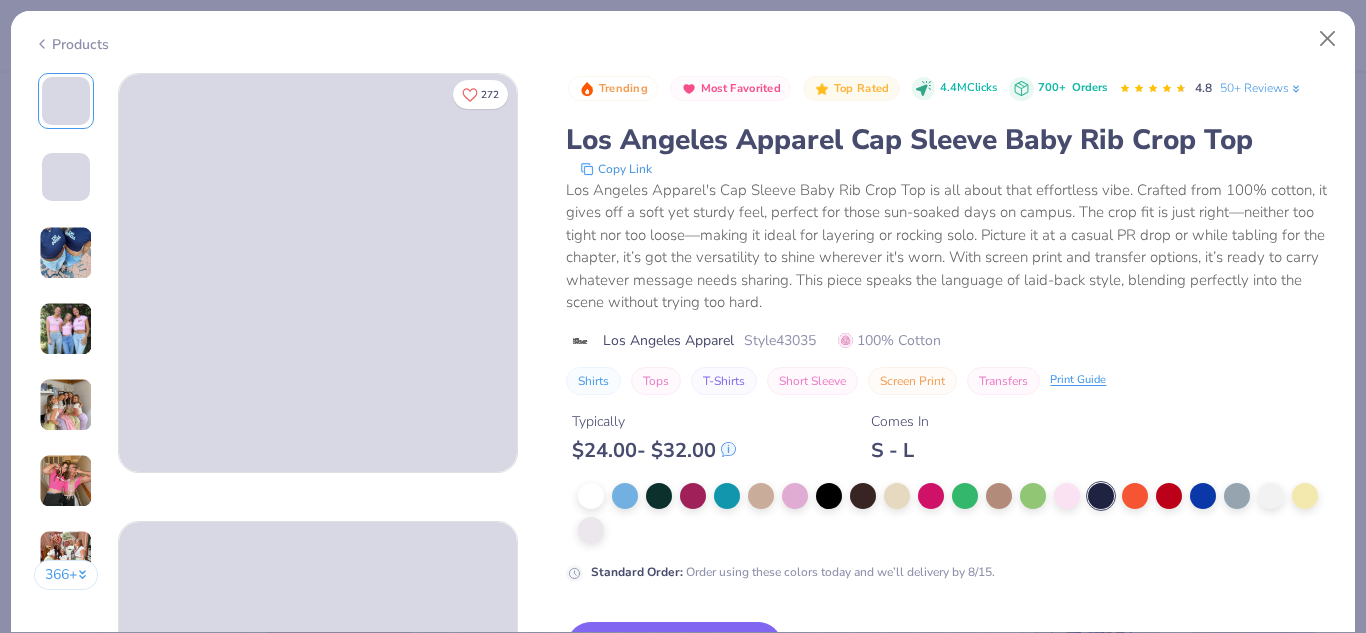 click on "Shirts Tops T-Shirts Short Sleeve Screen Print Transfers Print Guide" at bounding box center [949, 381] 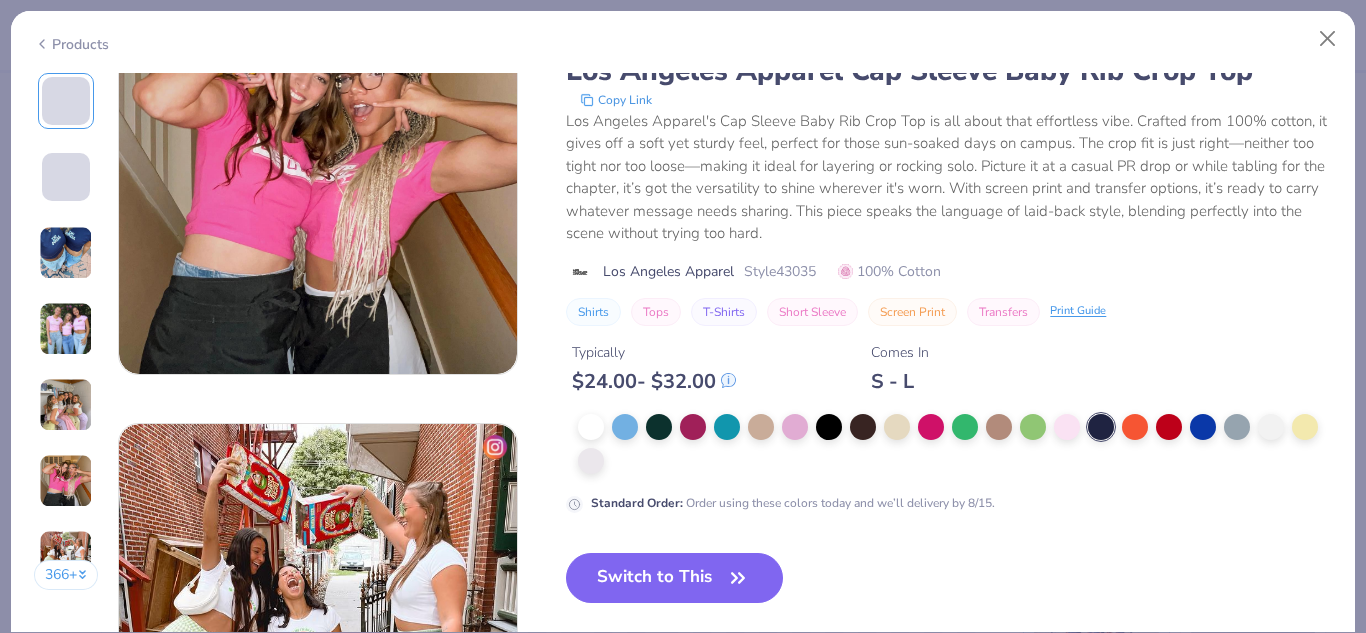 scroll, scrollTop: 2353, scrollLeft: 0, axis: vertical 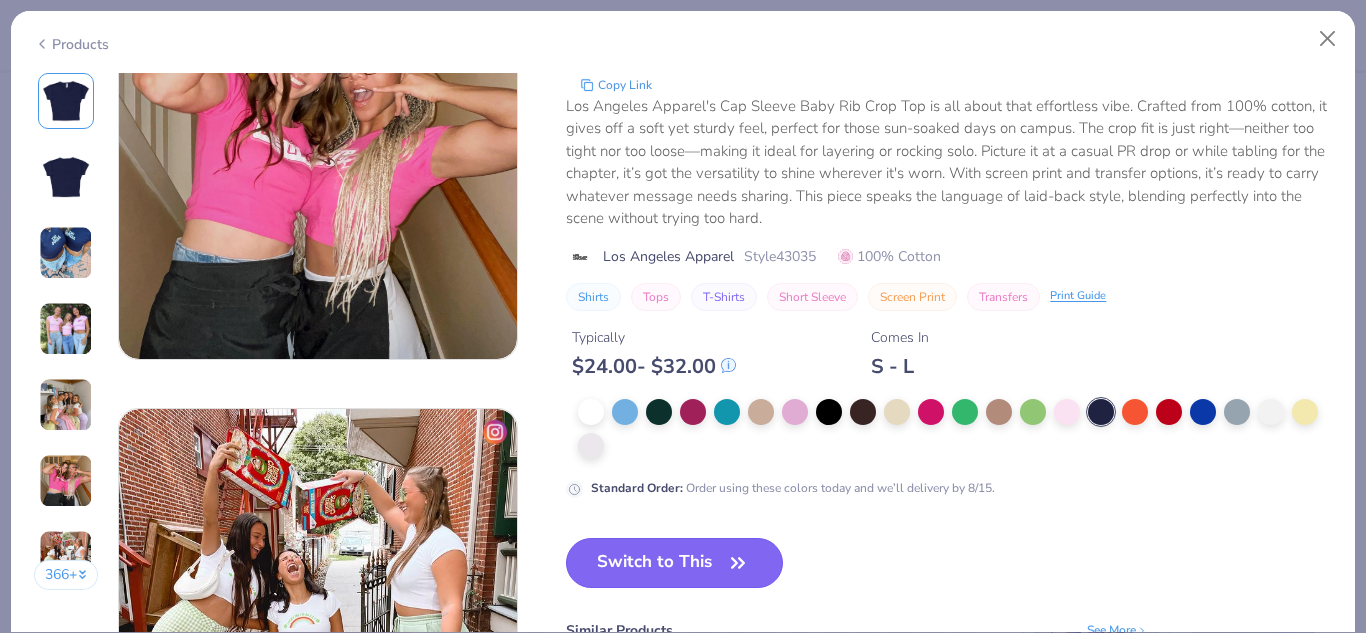 click on "Switch to This" at bounding box center (674, 563) 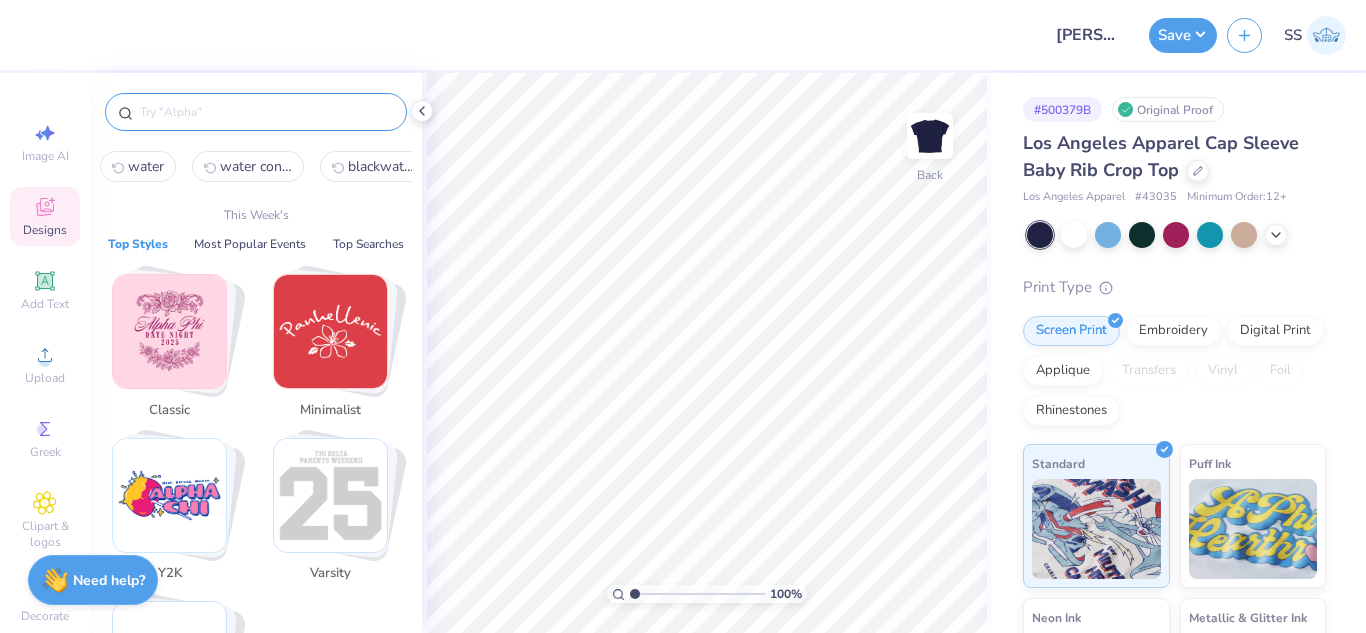 click at bounding box center (266, 112) 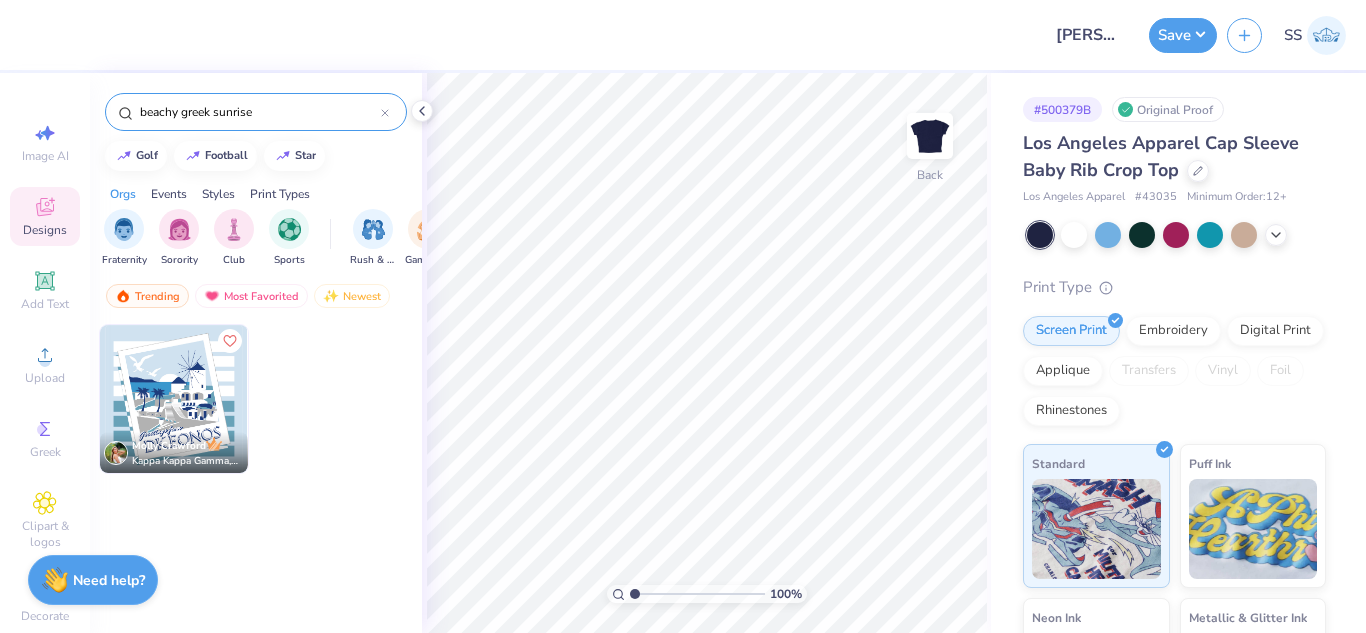 type on "beachy greek sunrise" 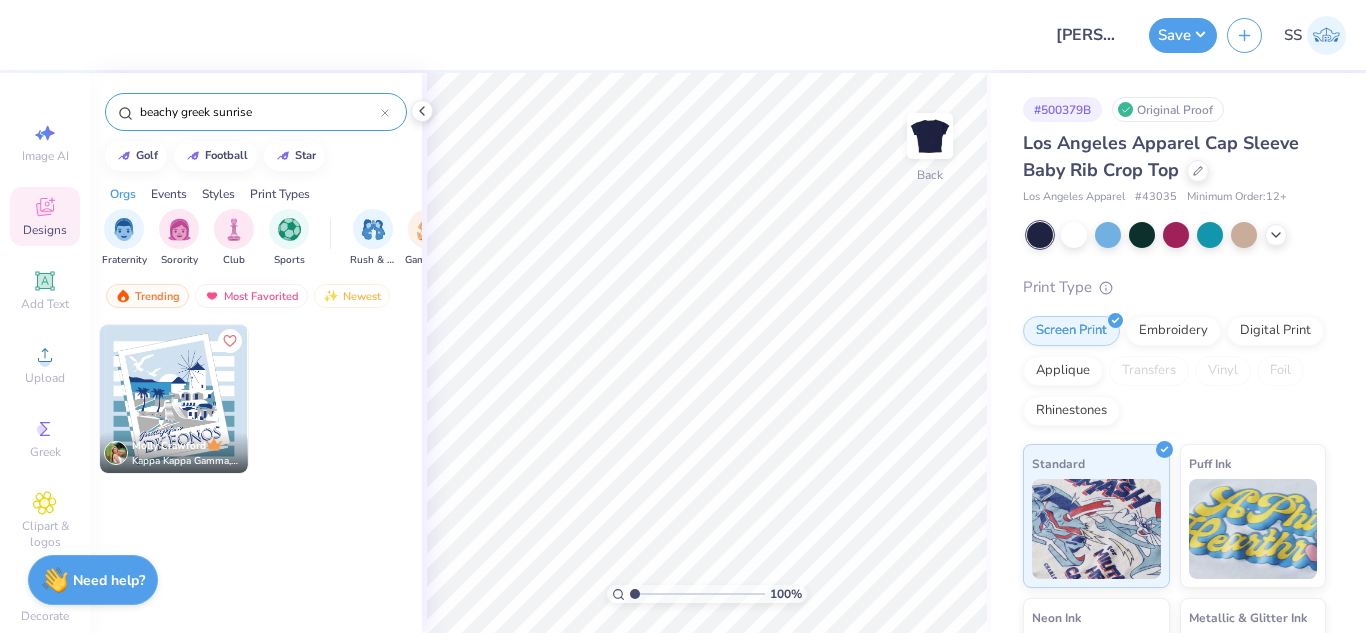 click at bounding box center (174, 399) 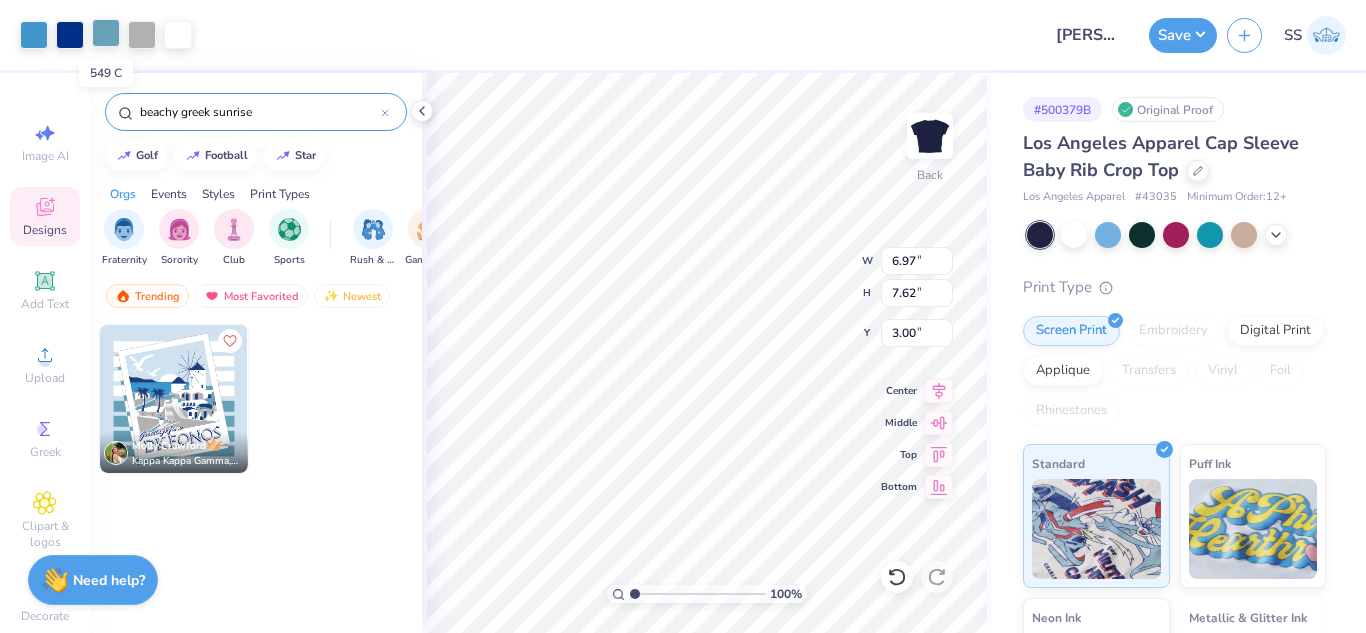 click at bounding box center (106, 33) 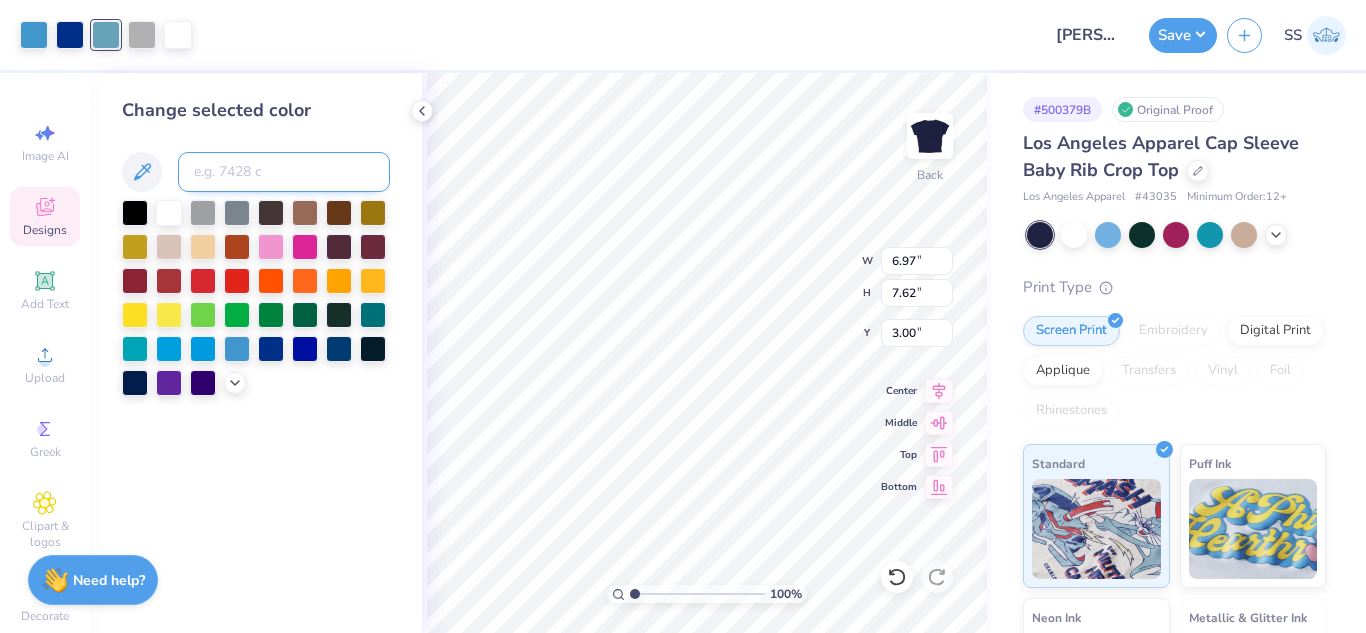 click at bounding box center (284, 172) 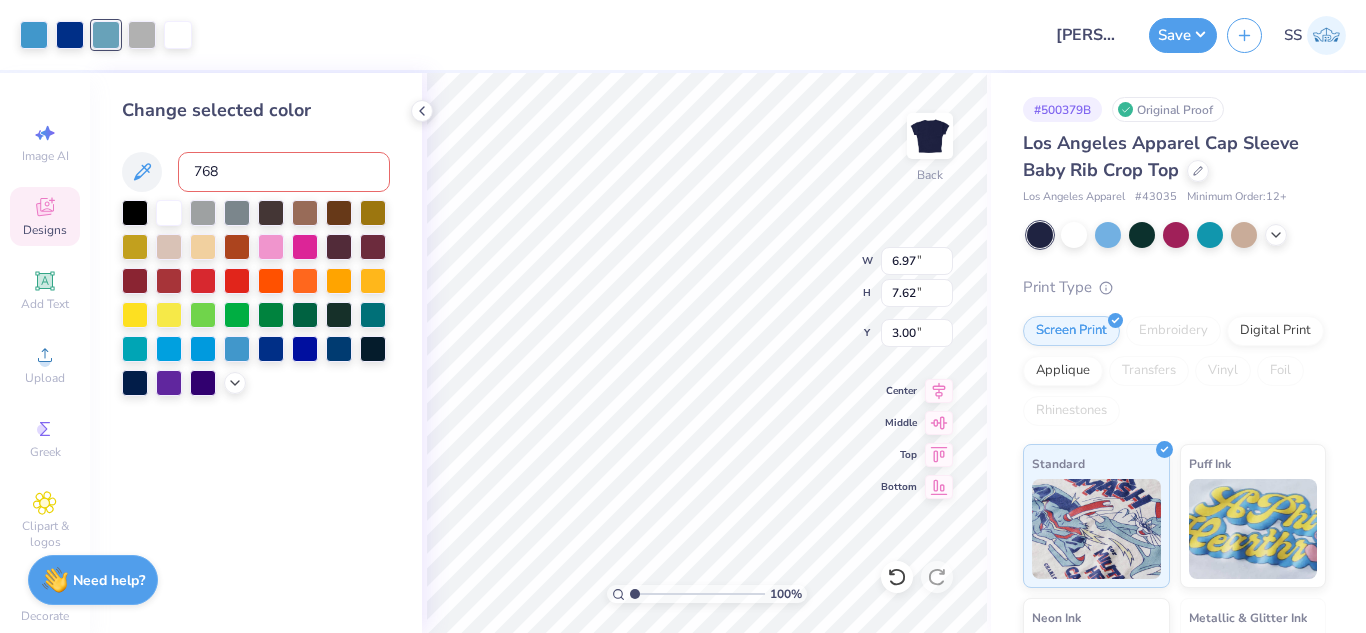 type on "7688" 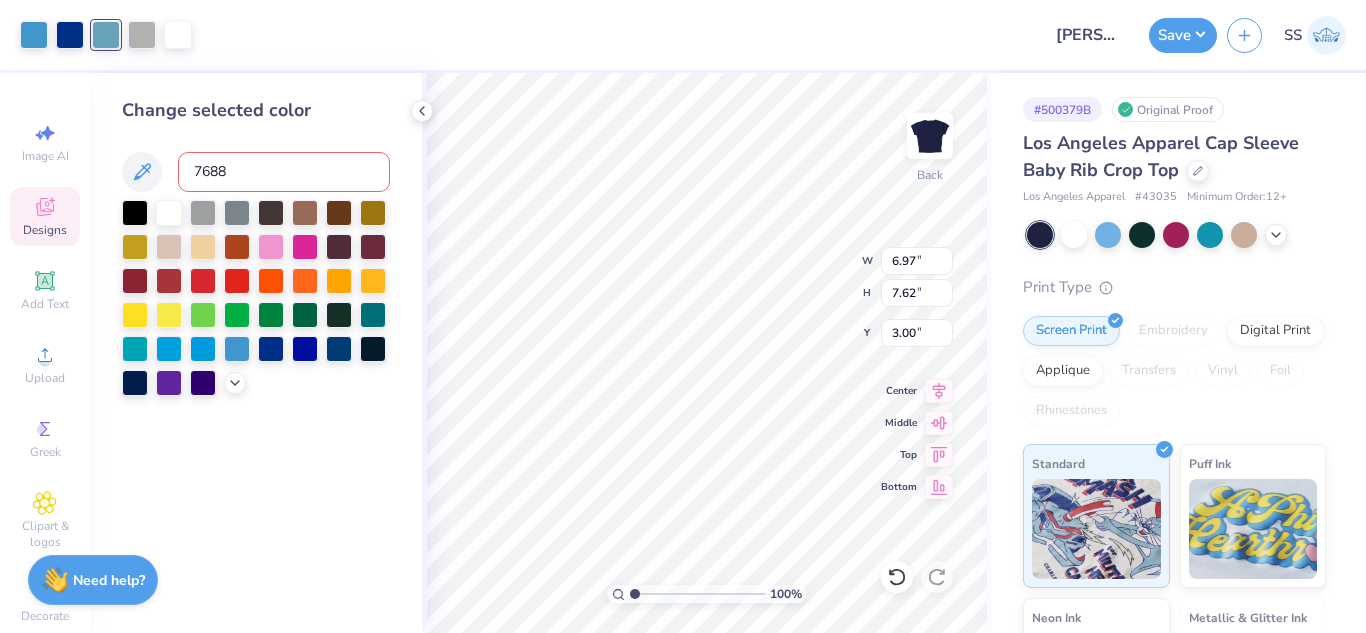type 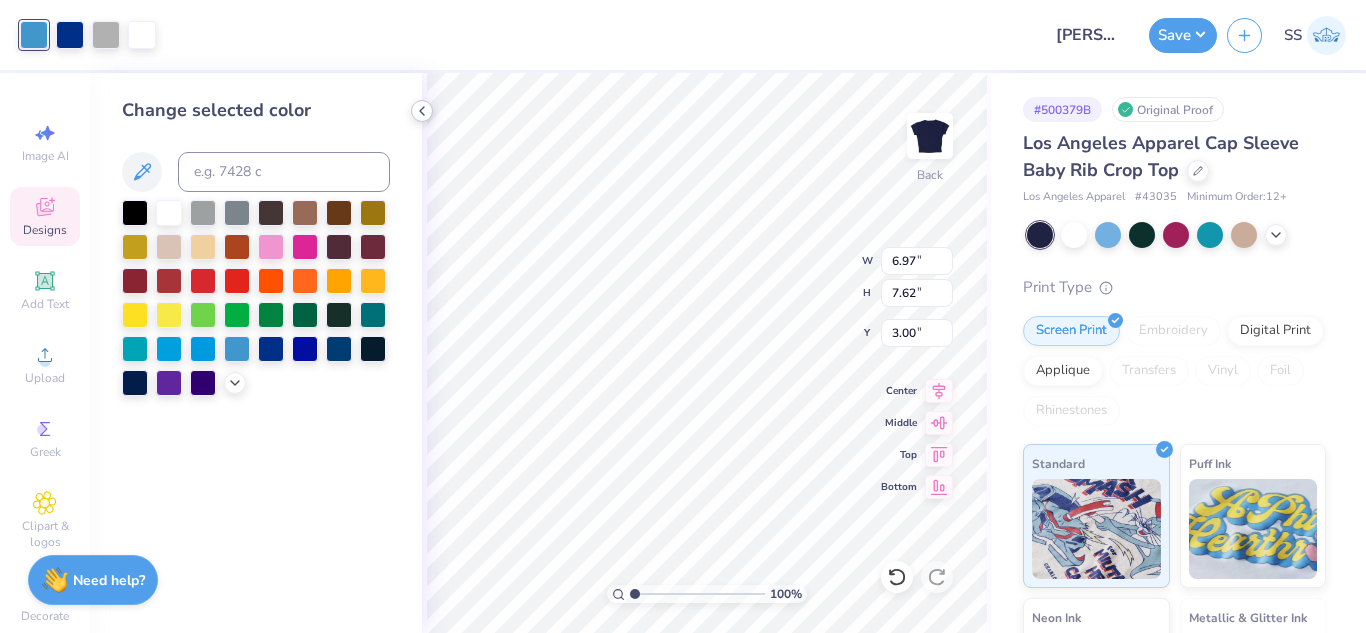 click at bounding box center (422, 111) 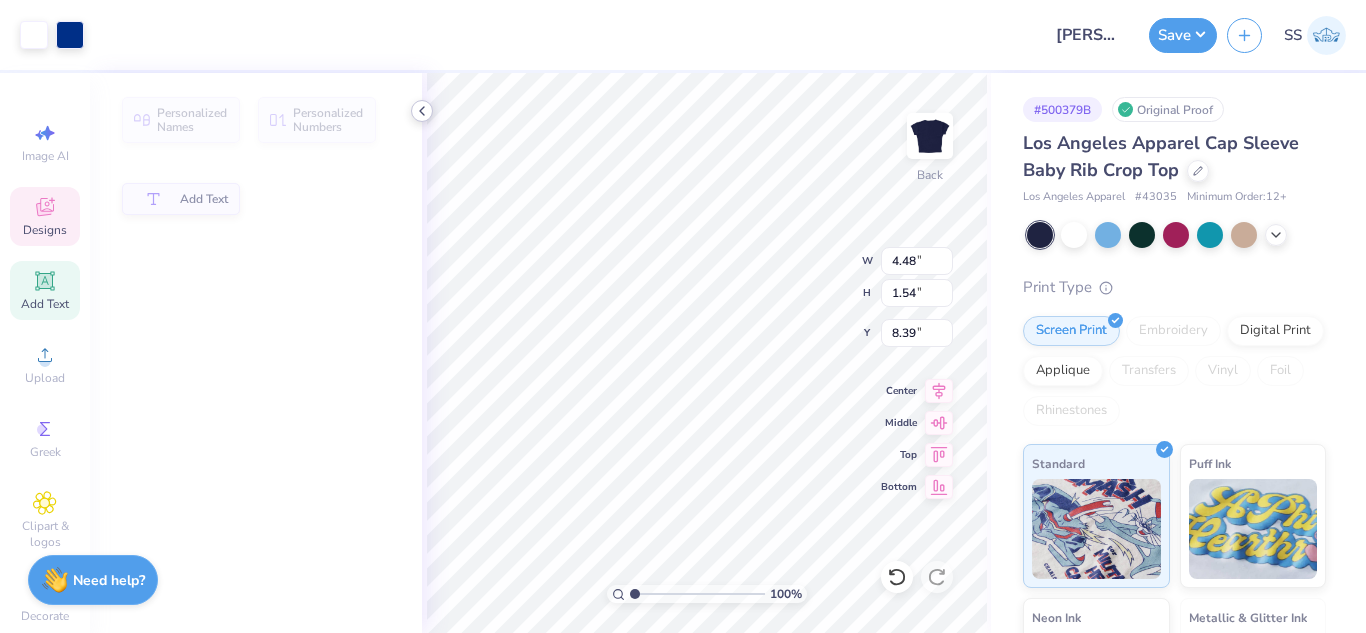 type on "4.48" 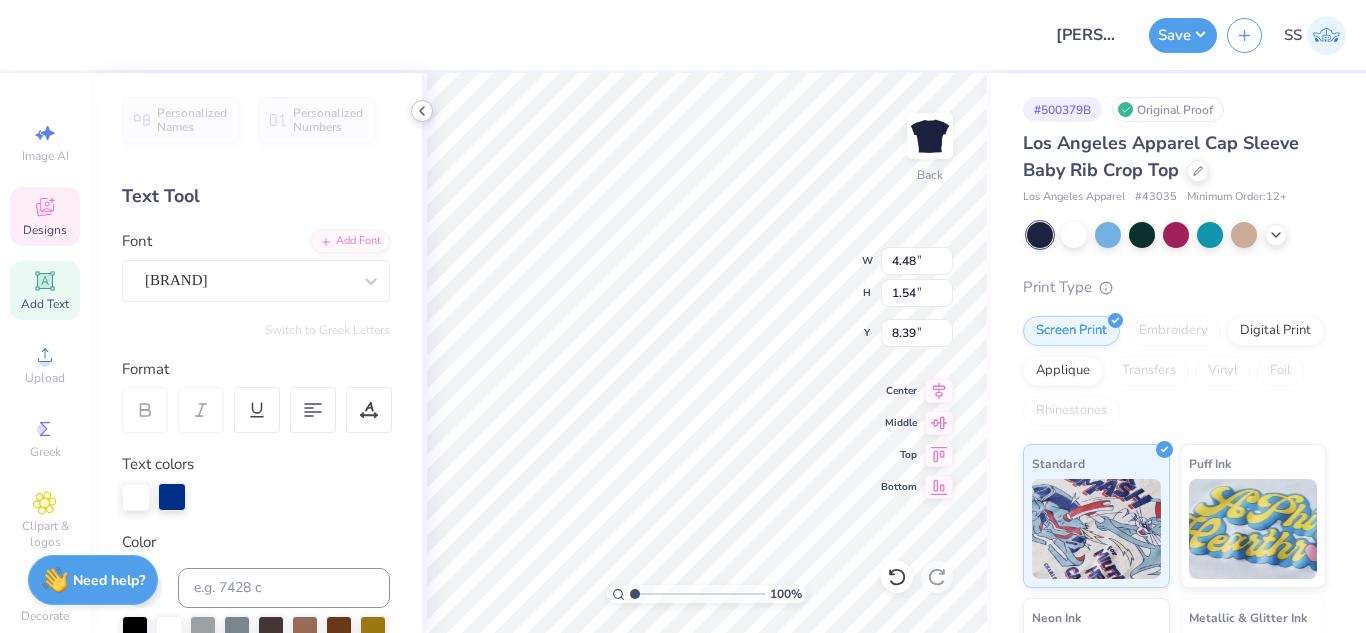 scroll, scrollTop: 17, scrollLeft: 2, axis: both 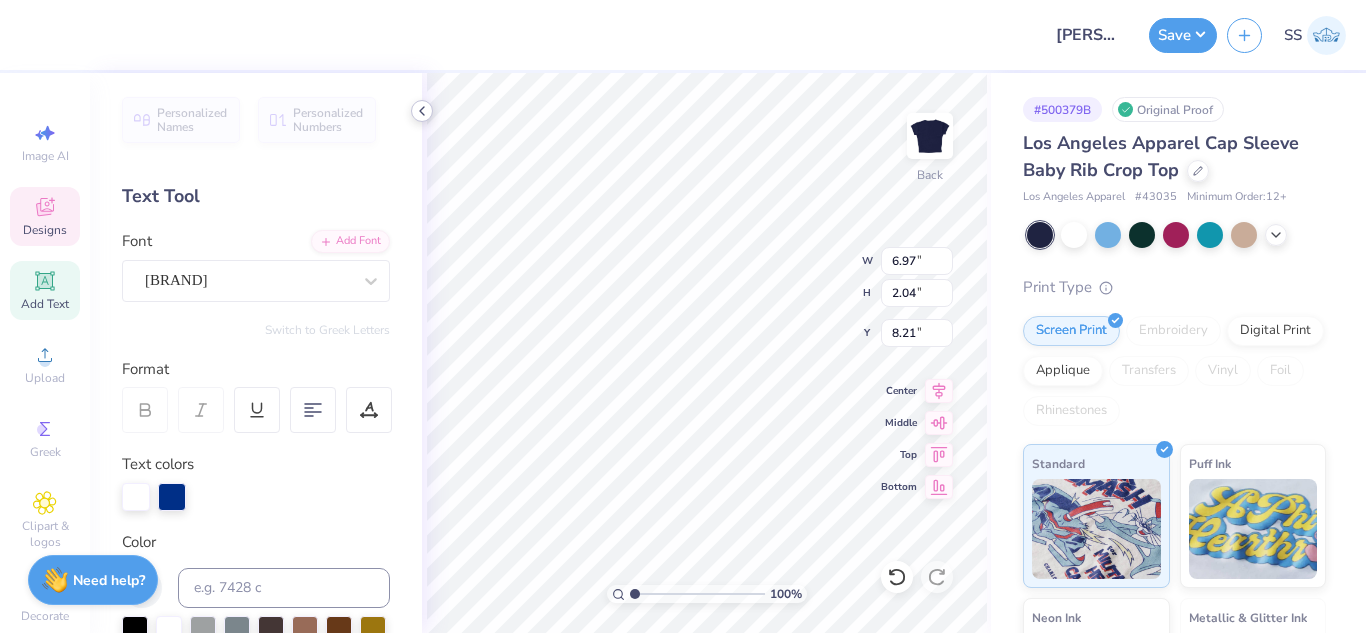 type on "5.32" 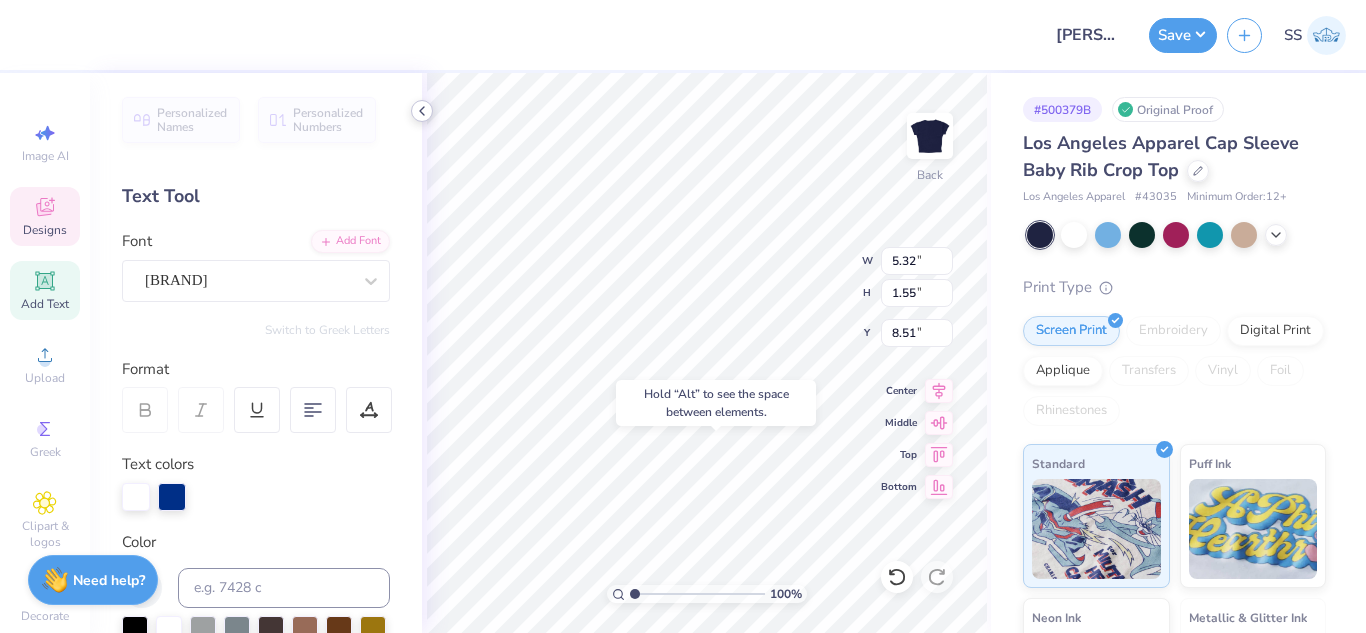 type on "8.35" 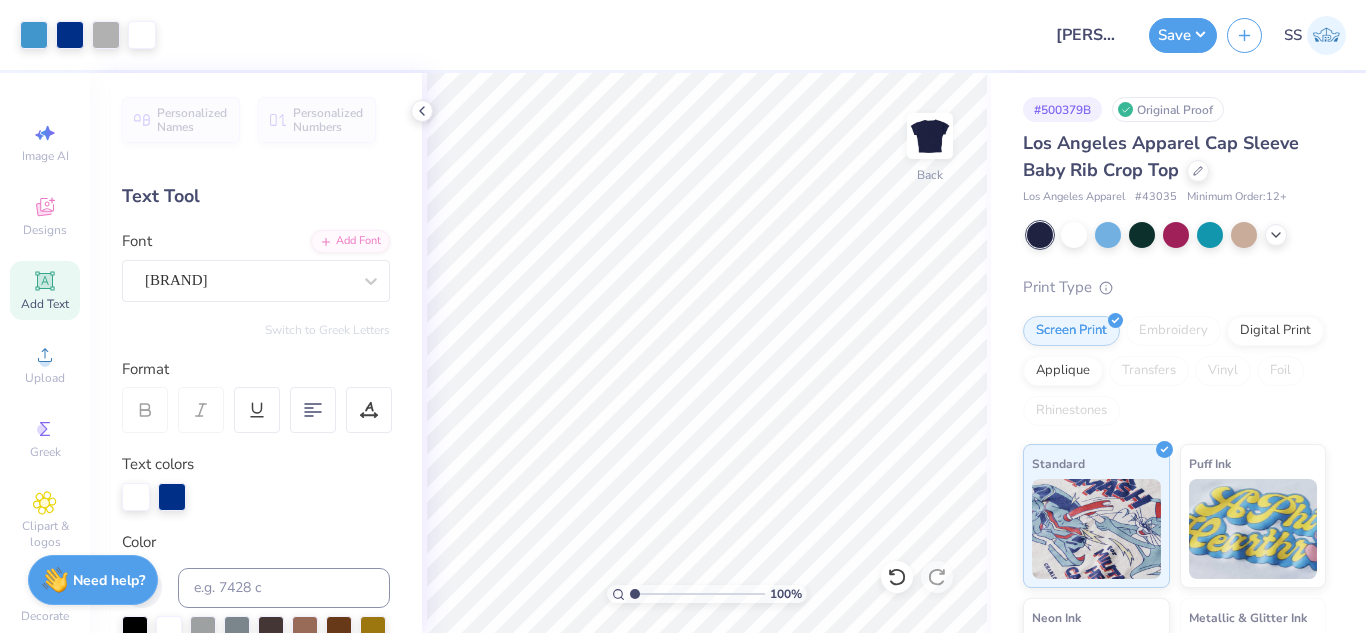 click 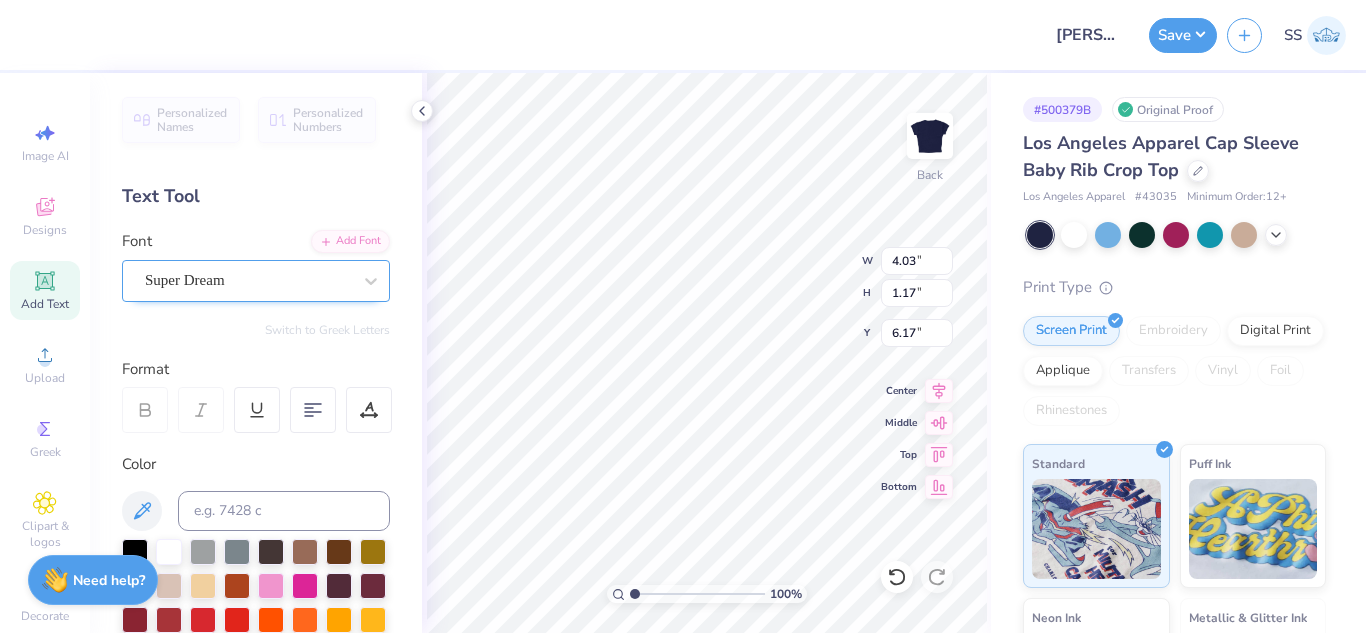 click on "Super Dream" at bounding box center [248, 280] 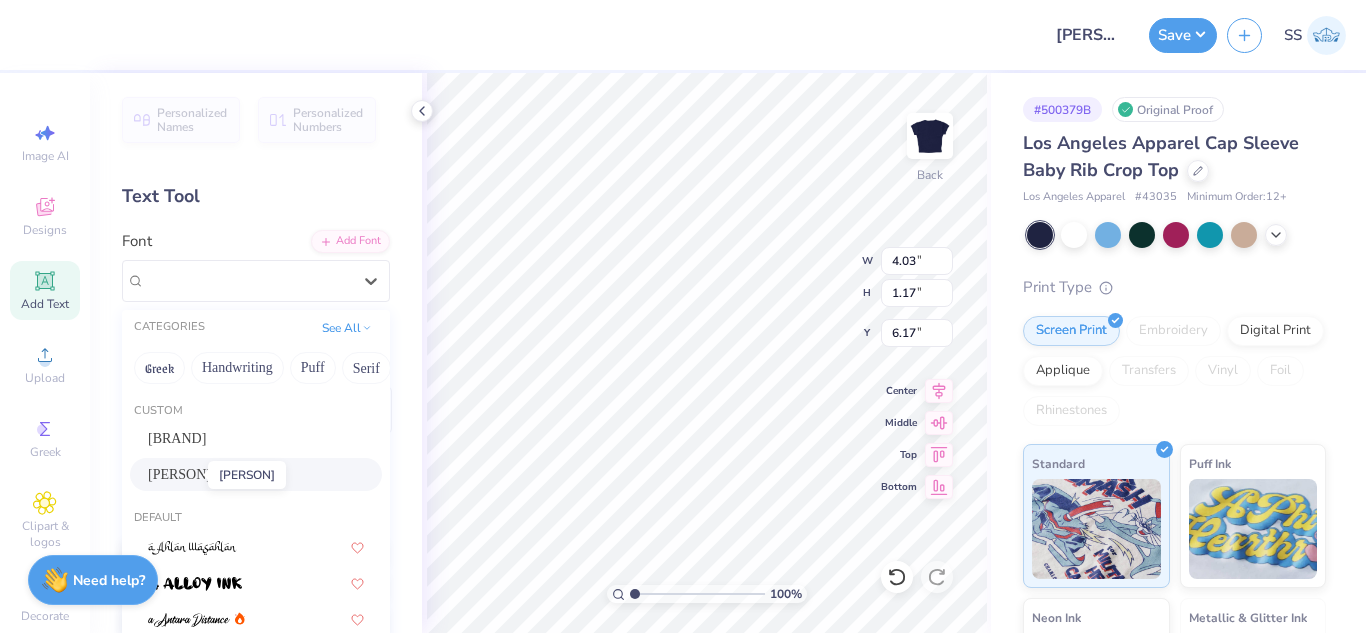 click on "Mr Dafoe" at bounding box center (179, 474) 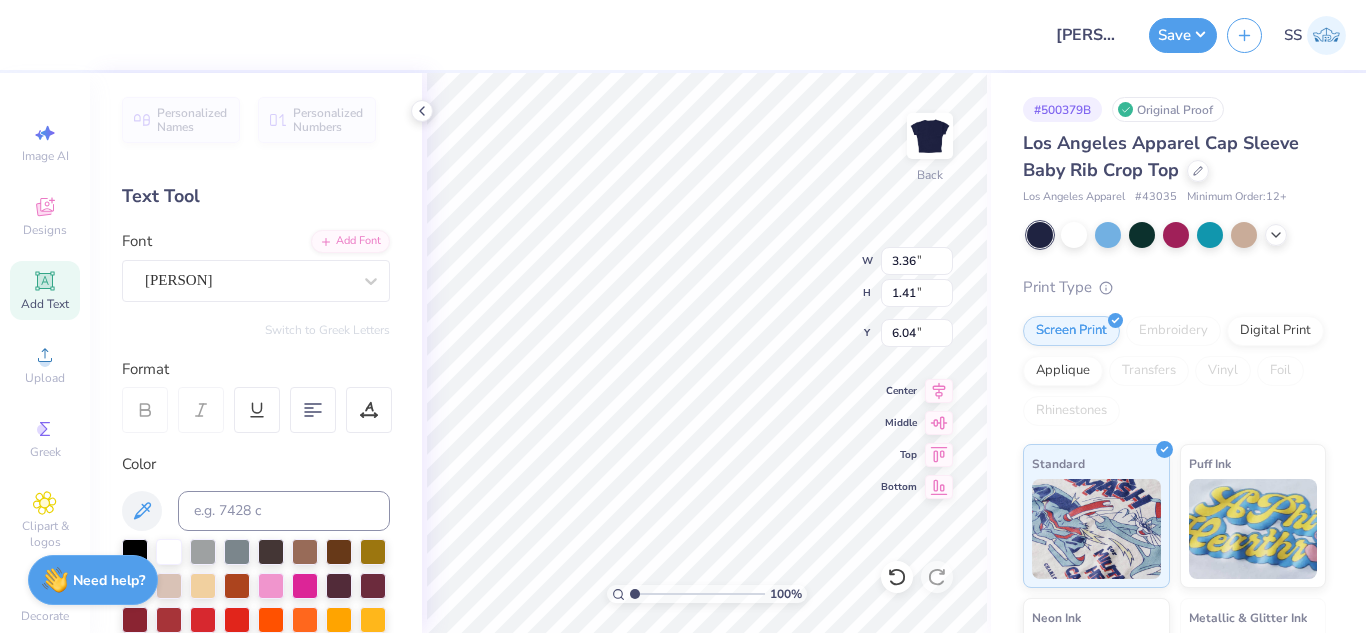type on "3.36" 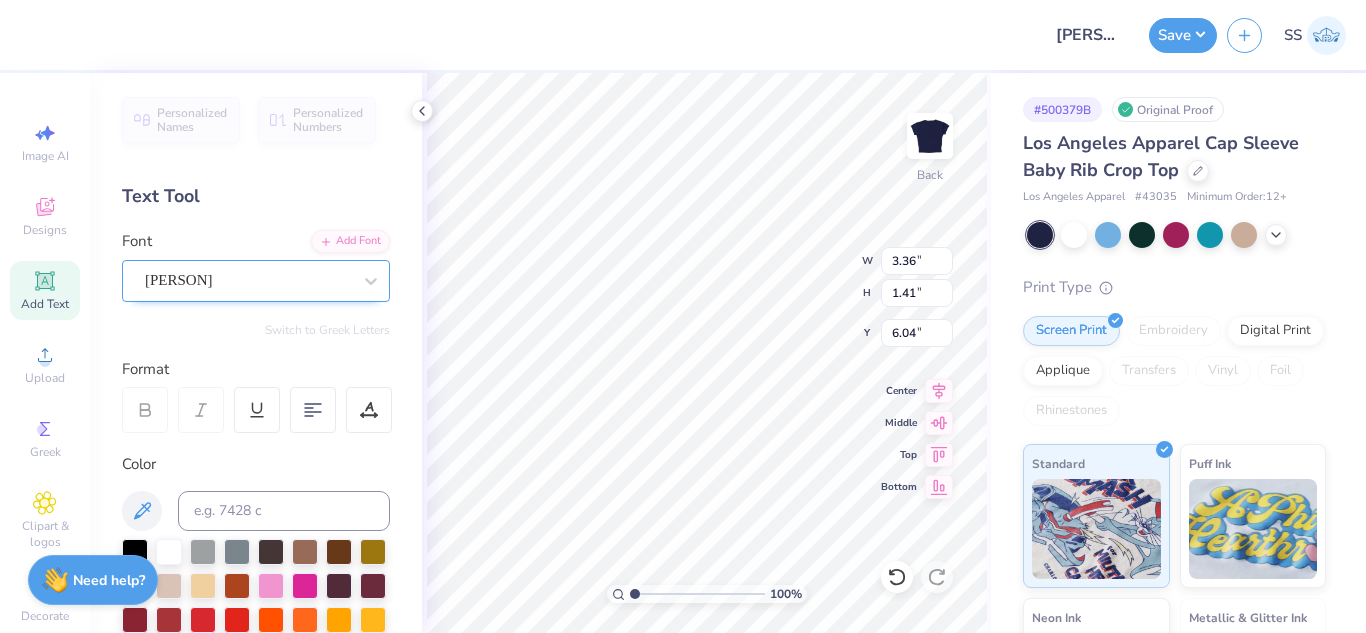 click on "Mr Dafoe" at bounding box center [248, 280] 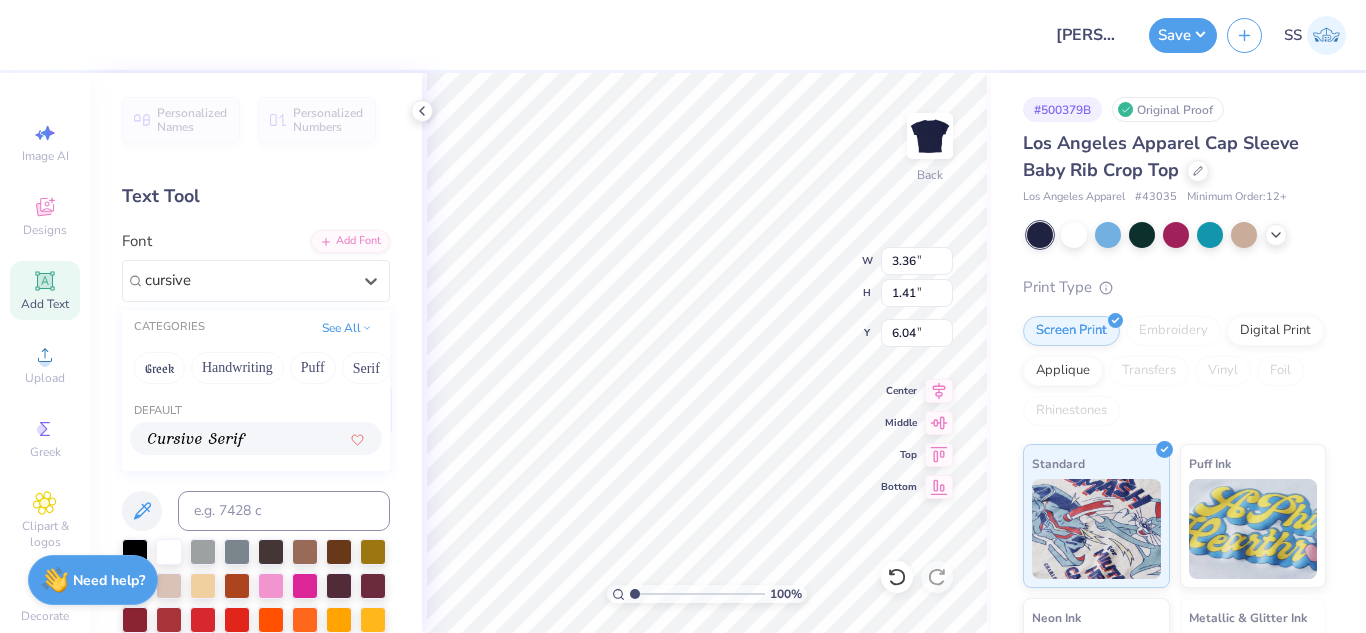 click at bounding box center [256, 438] 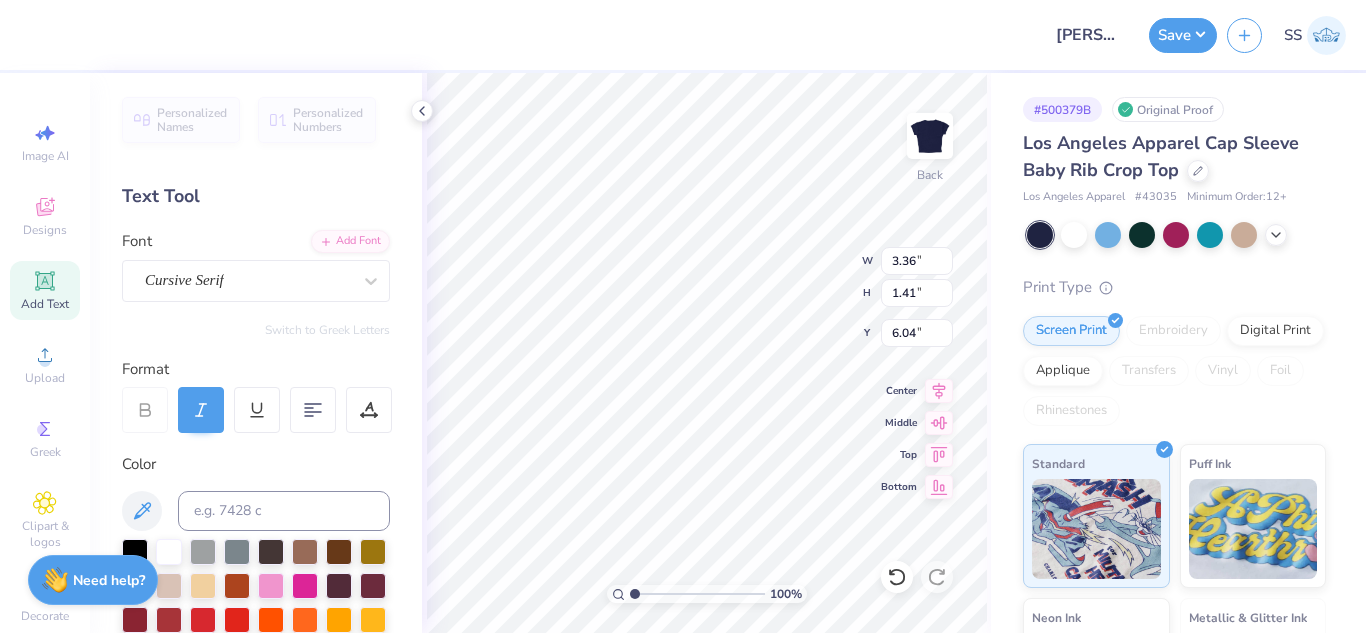type on "3.97" 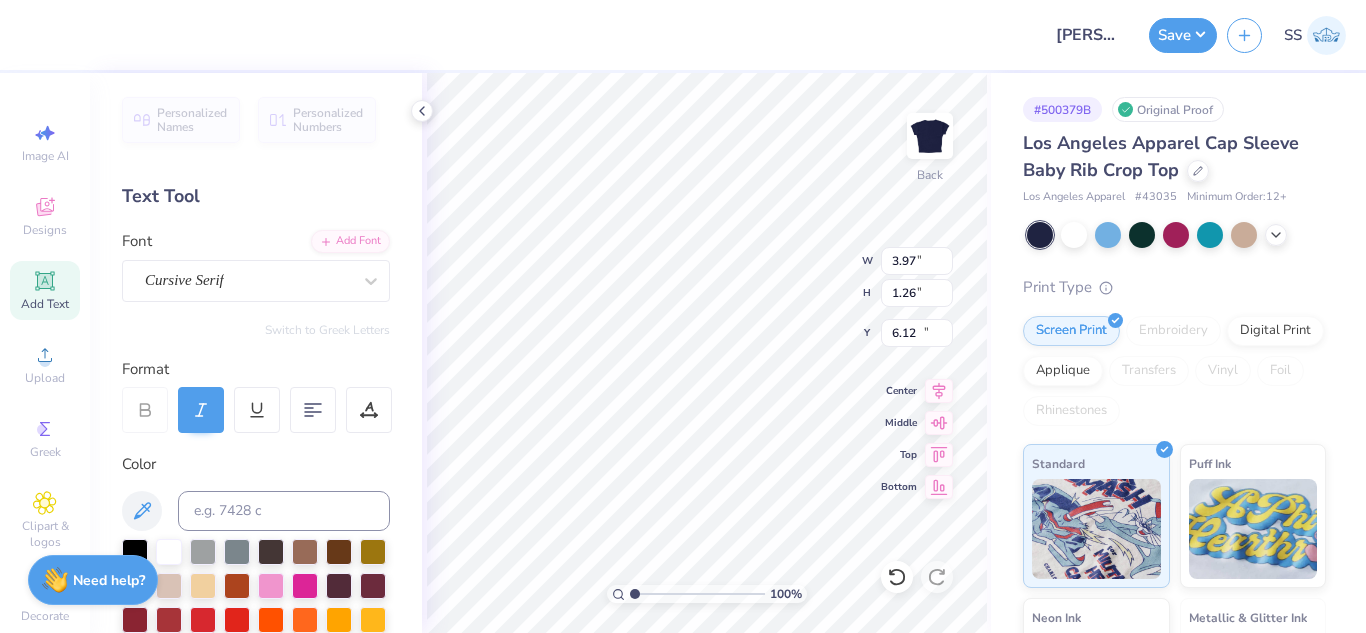 type on "10.36" 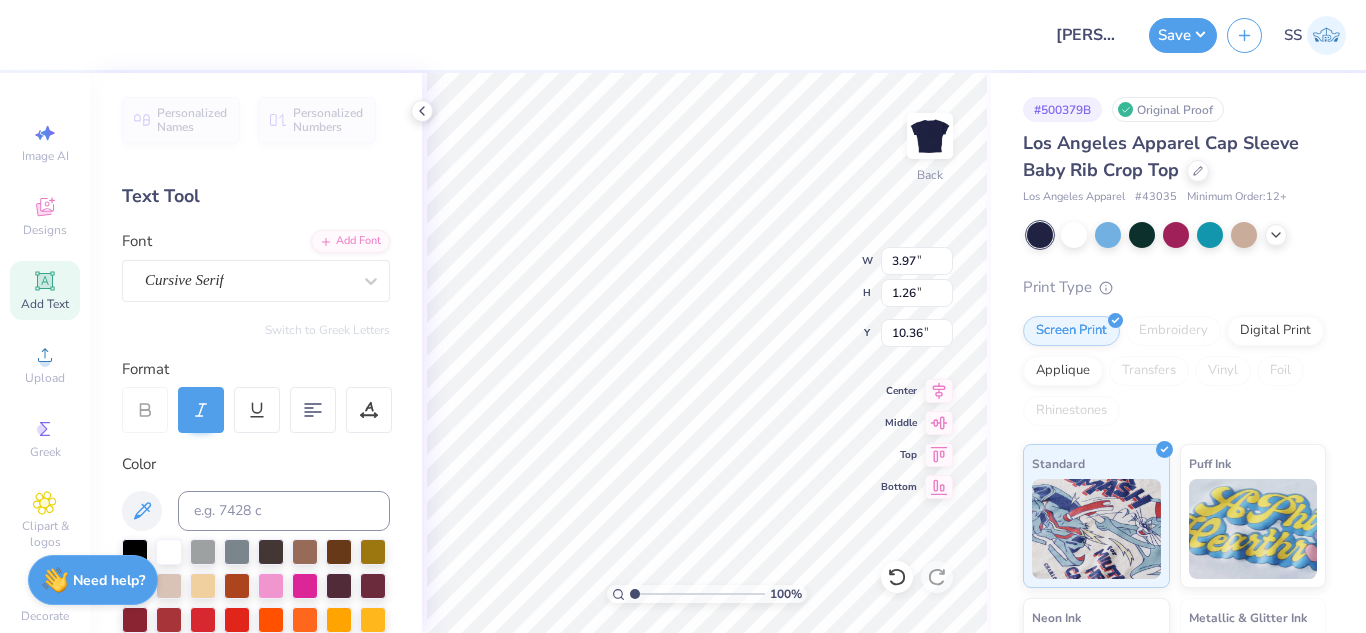 scroll, scrollTop: 17, scrollLeft: 2, axis: both 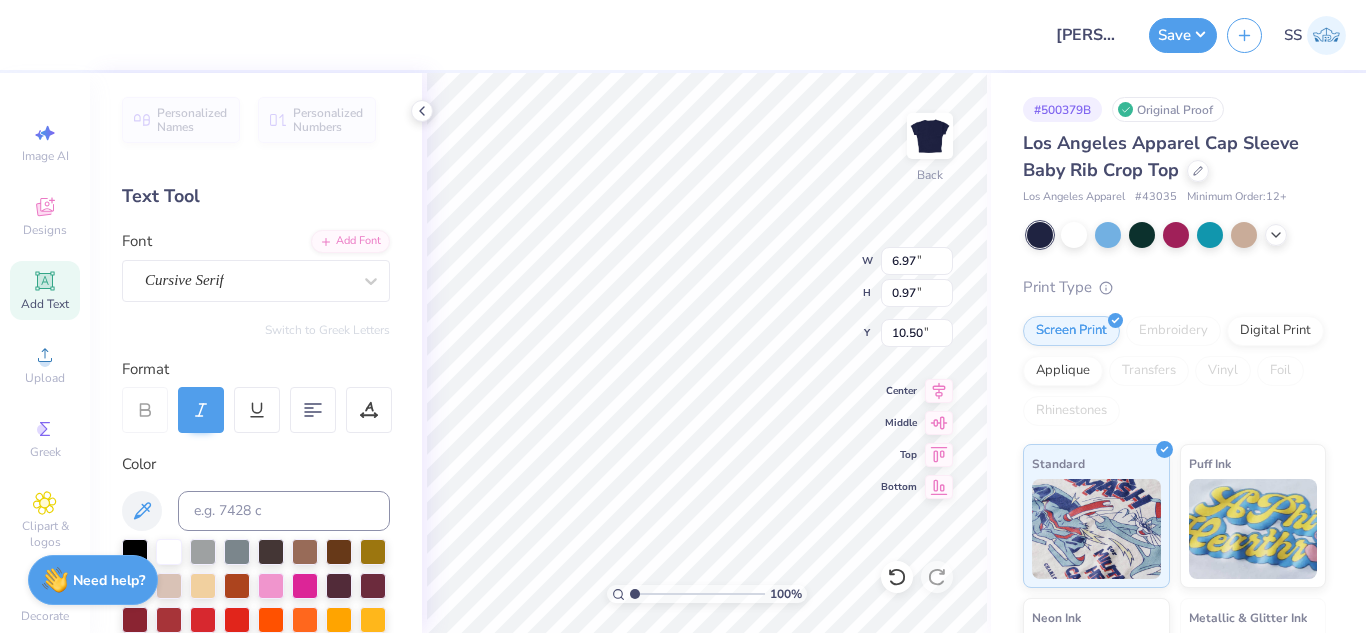 type on "3.09" 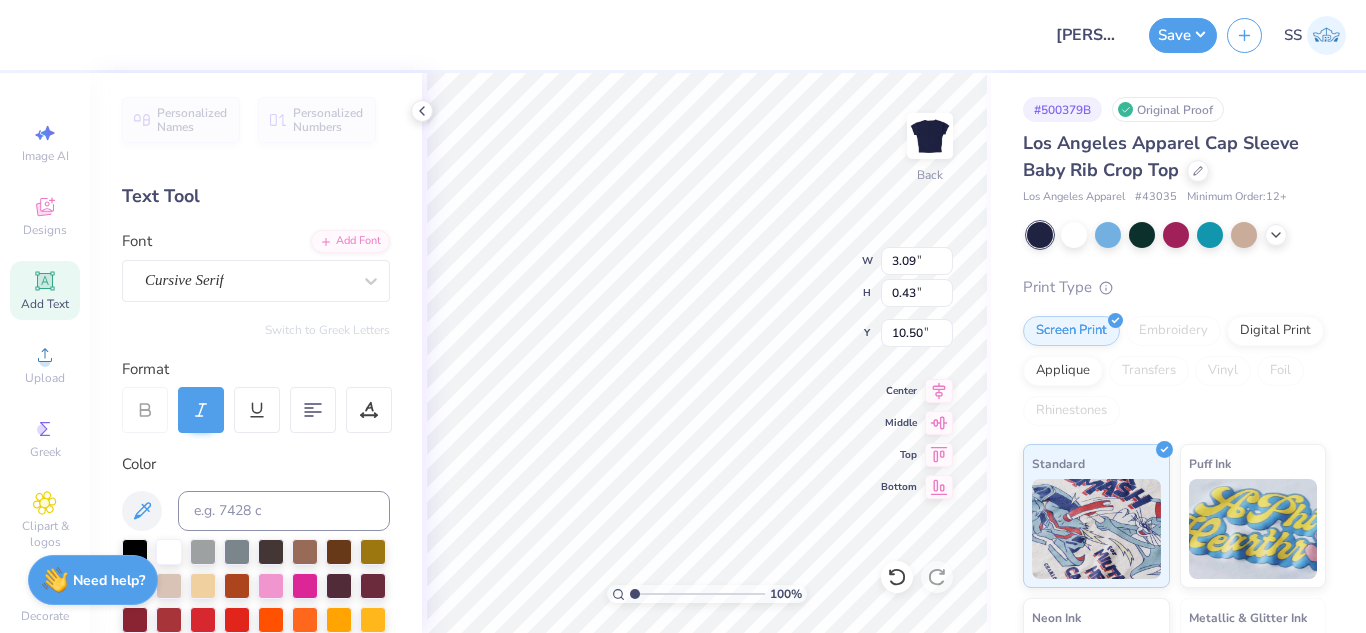 type on "10.36" 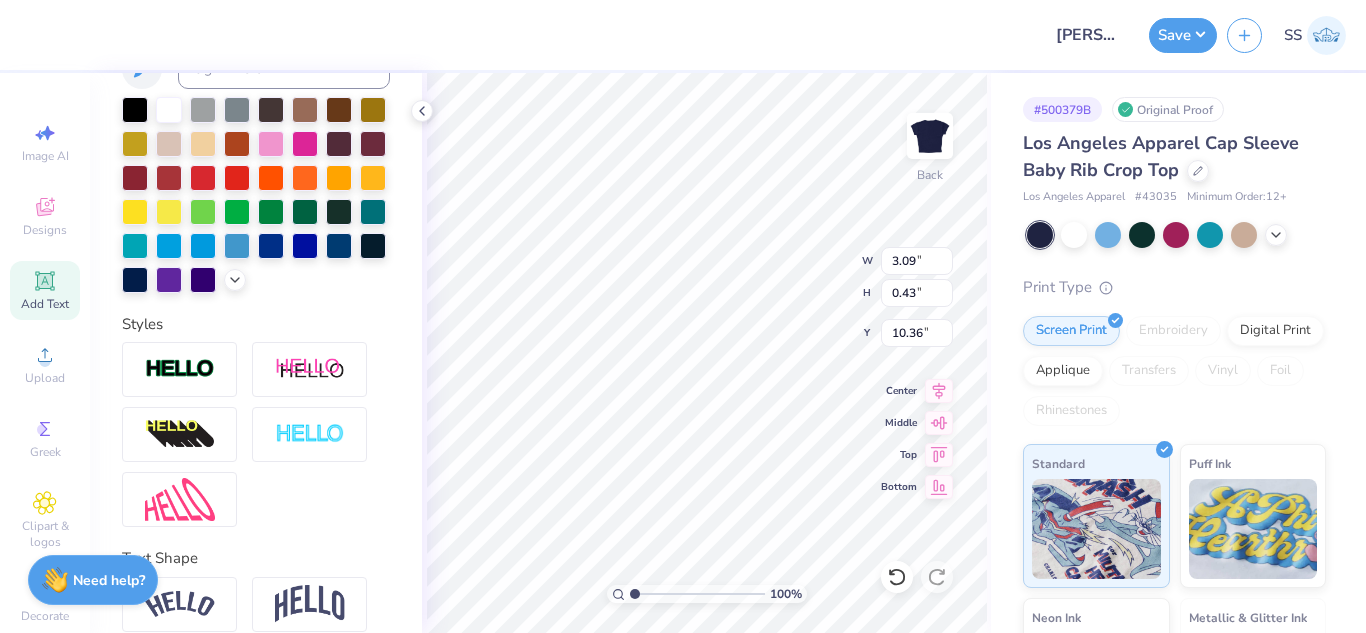 scroll, scrollTop: 450, scrollLeft: 0, axis: vertical 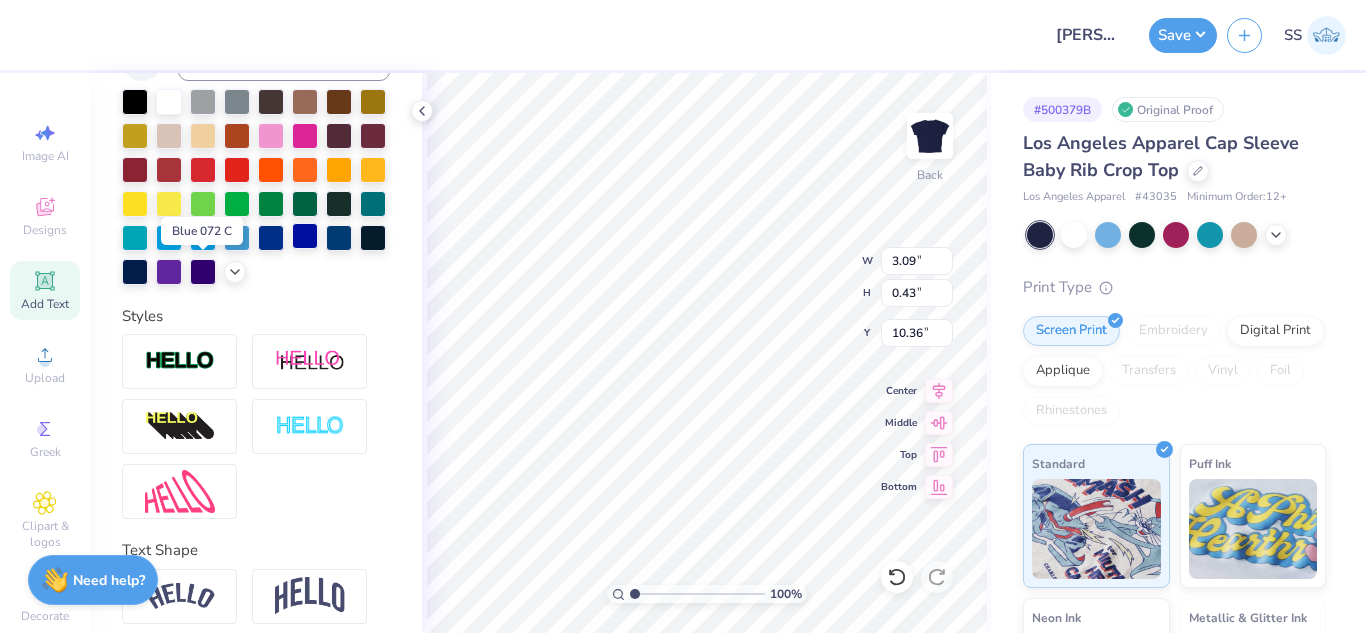 click at bounding box center (305, 236) 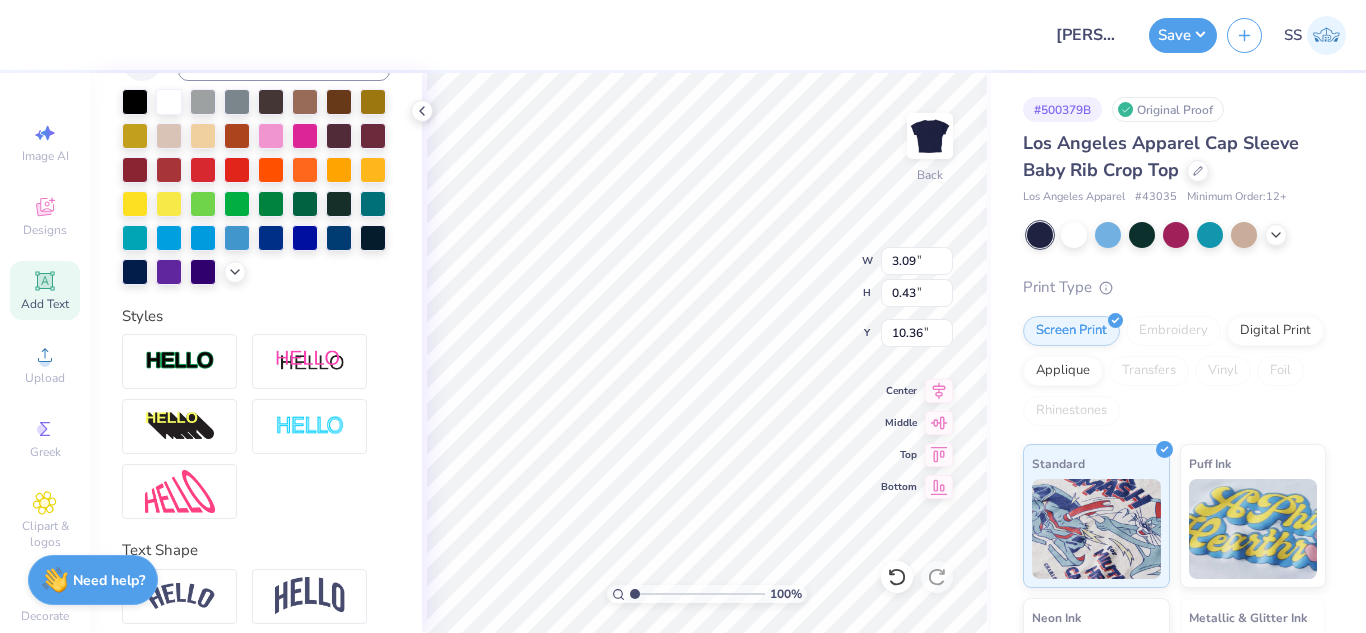 type on "2.99" 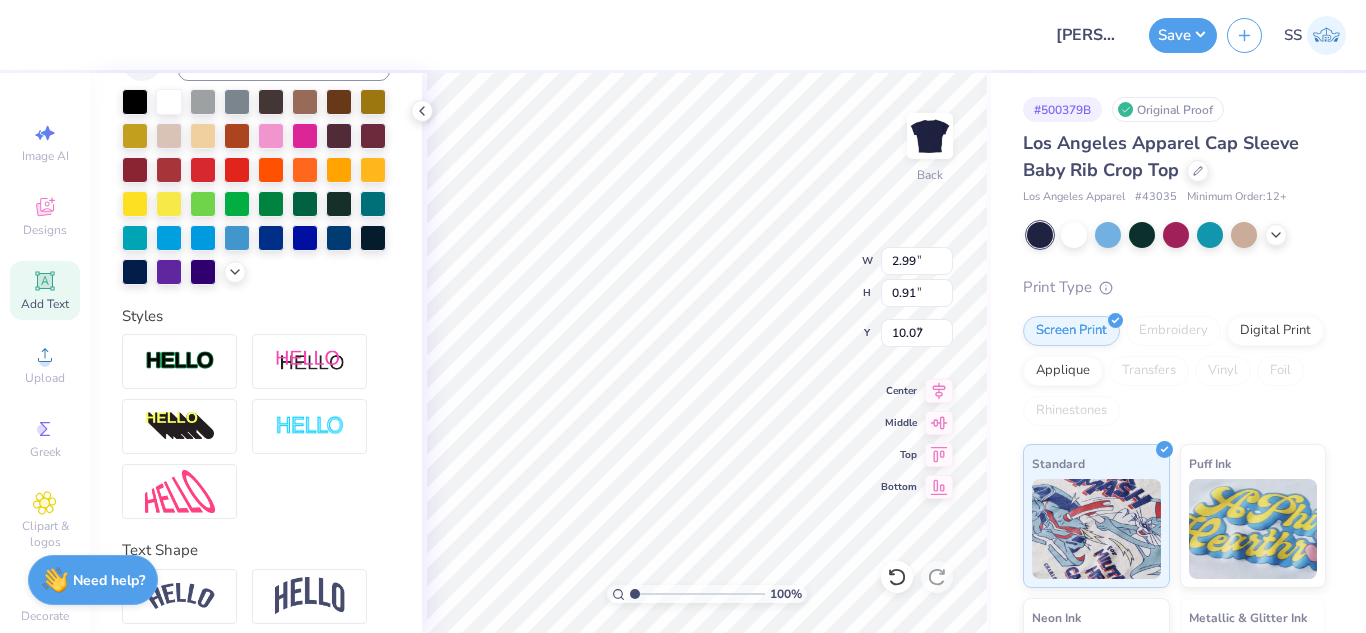 type on "8.99" 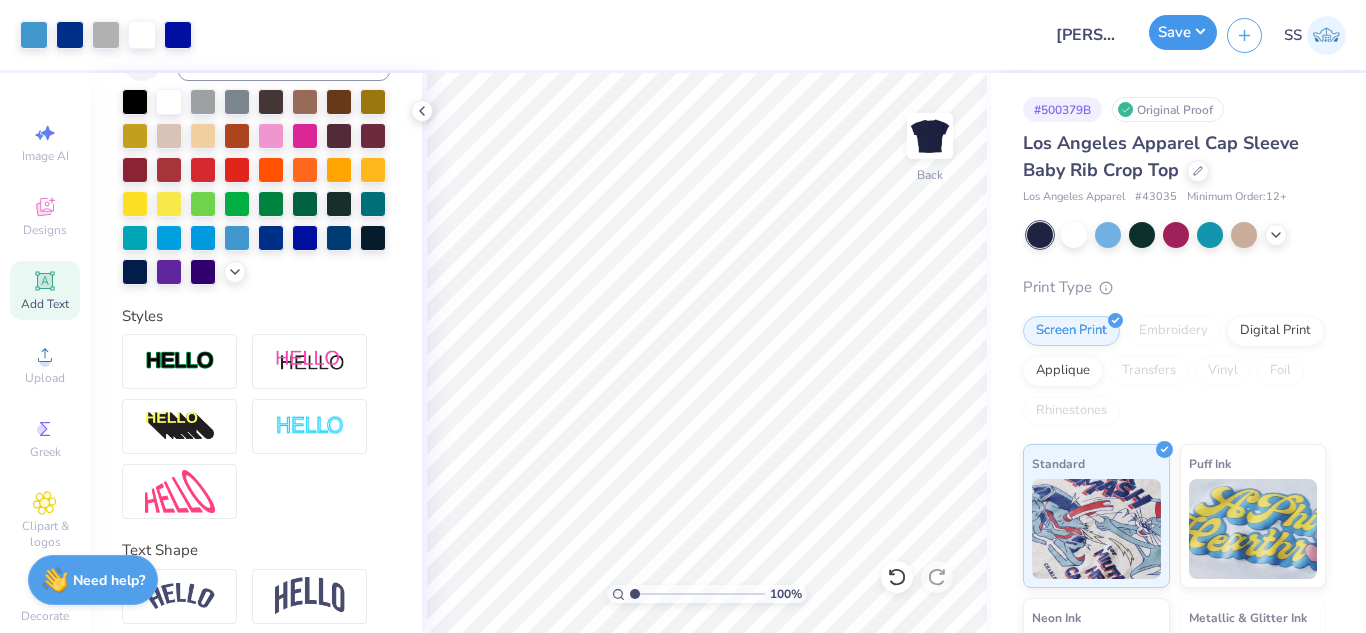 click on "Save" at bounding box center [1183, 32] 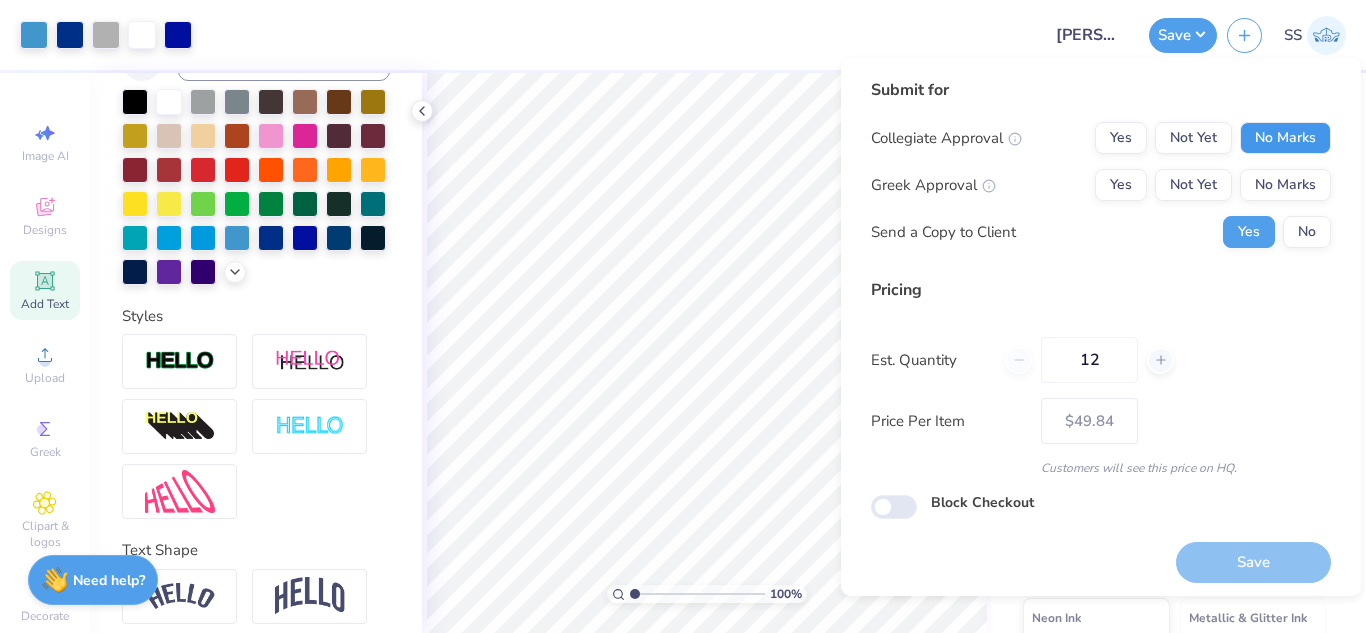 click on "No Marks" at bounding box center [1285, 138] 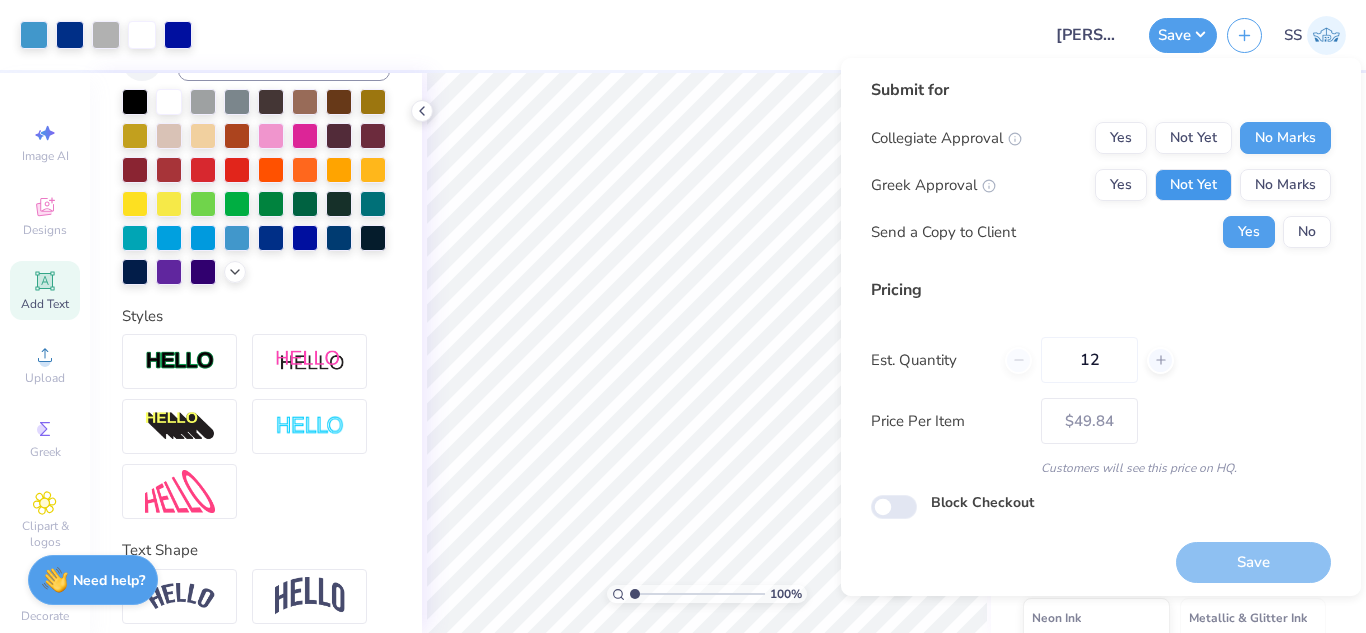 click on "Not Yet" at bounding box center [1193, 185] 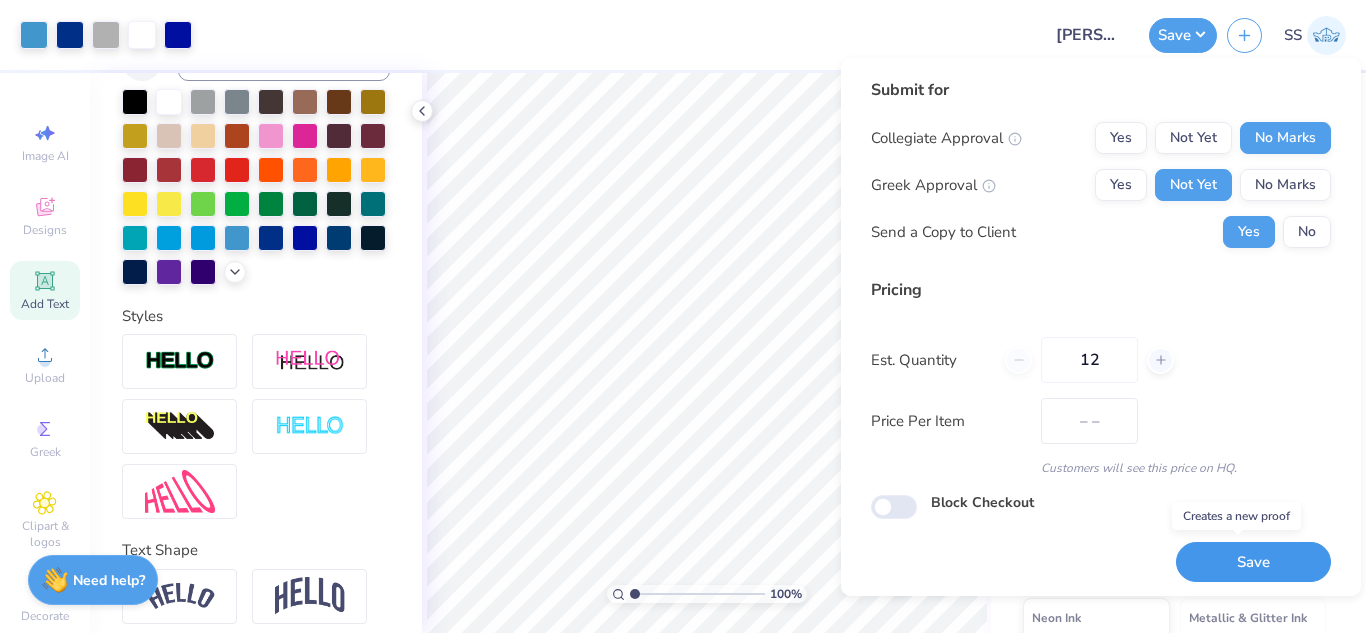 click on "Save" at bounding box center (1253, 562) 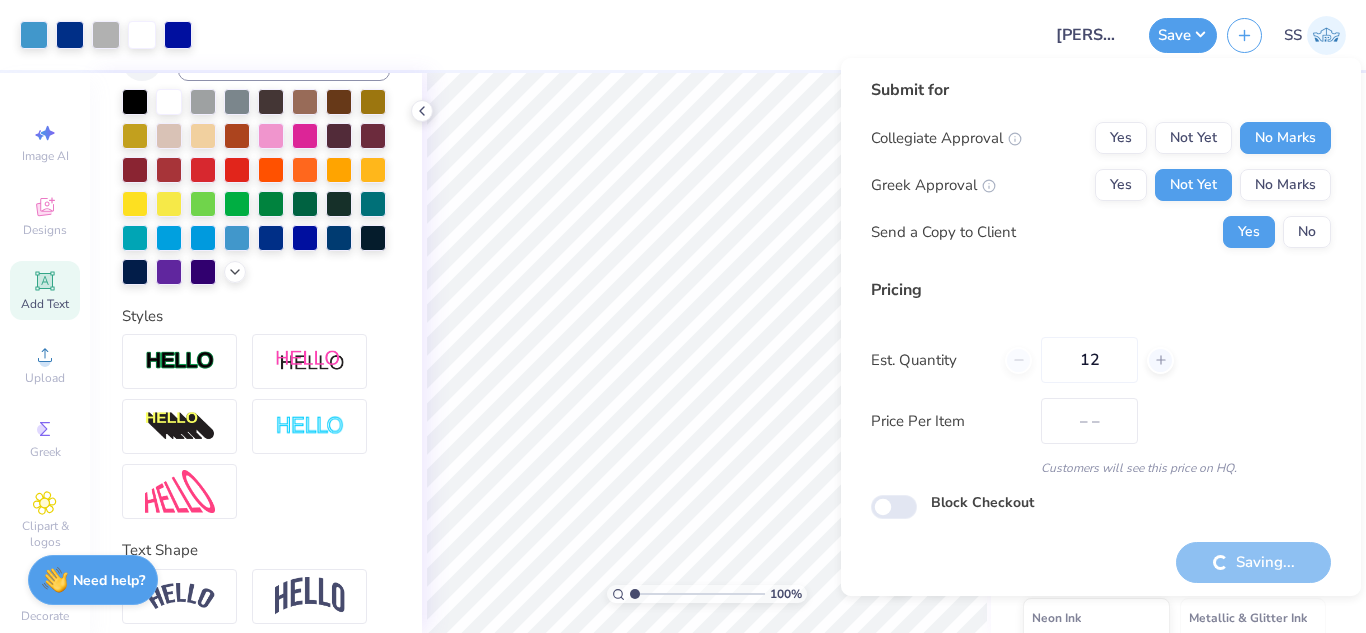 type on "$49.84" 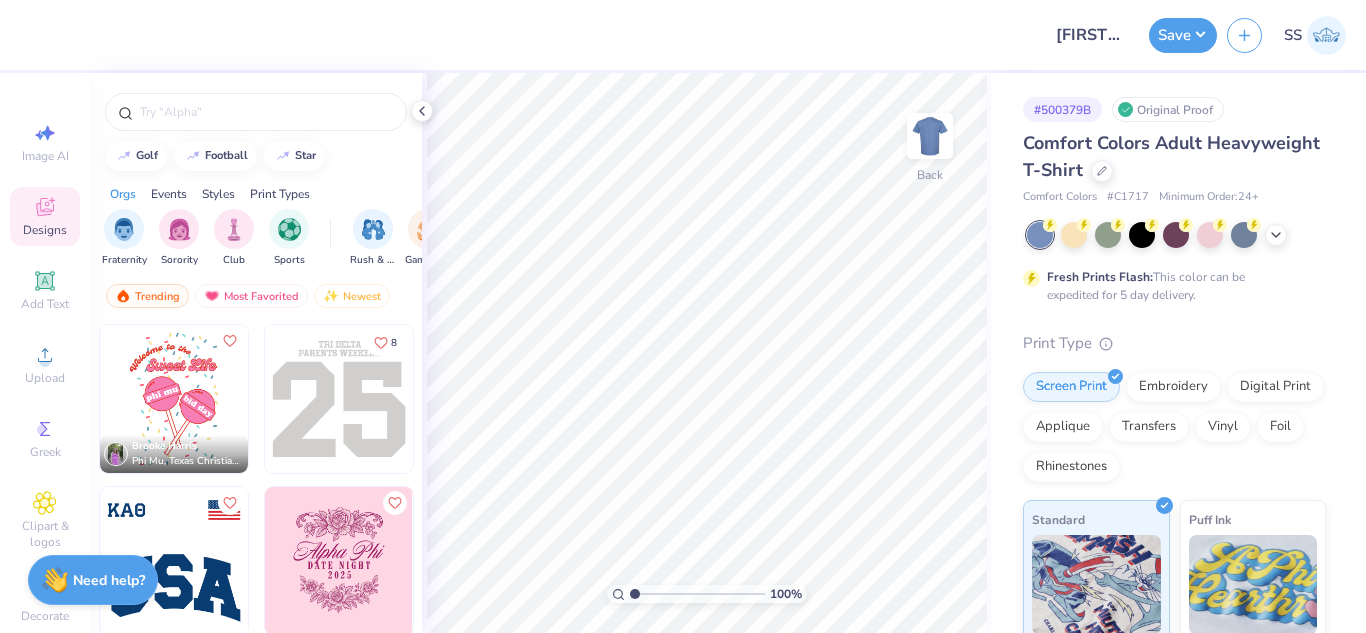 scroll, scrollTop: 0, scrollLeft: 0, axis: both 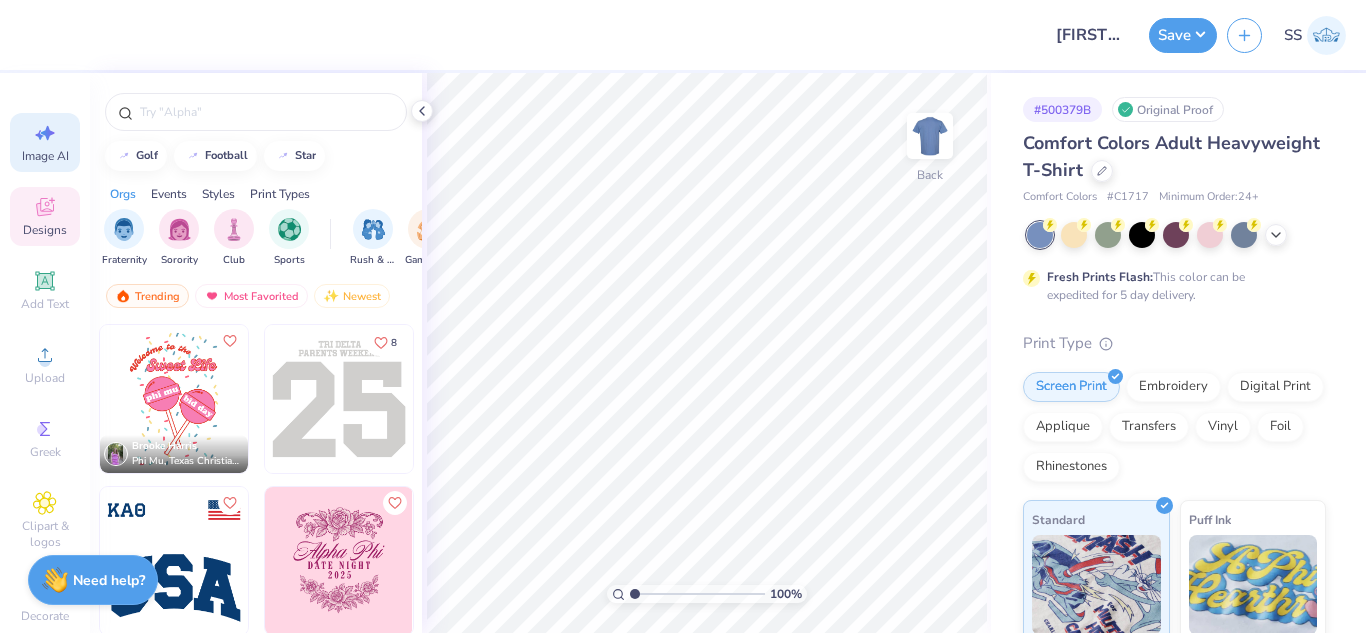 click on "Image AI" at bounding box center (45, 156) 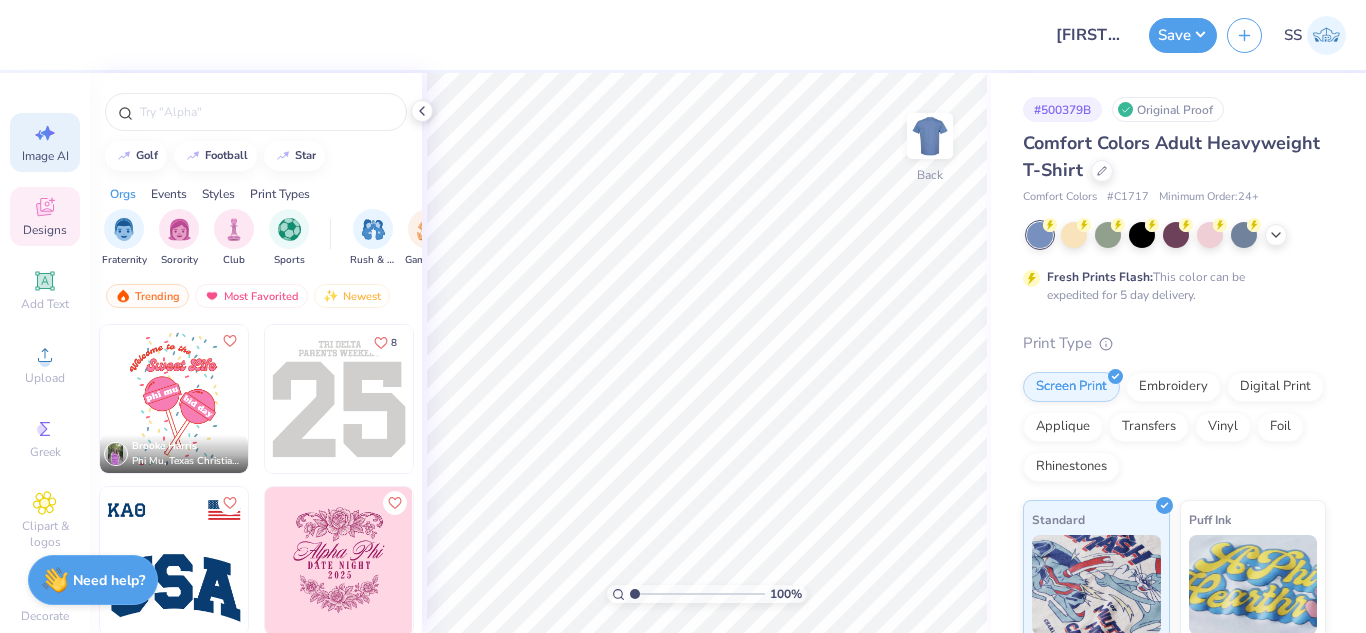 select on "4" 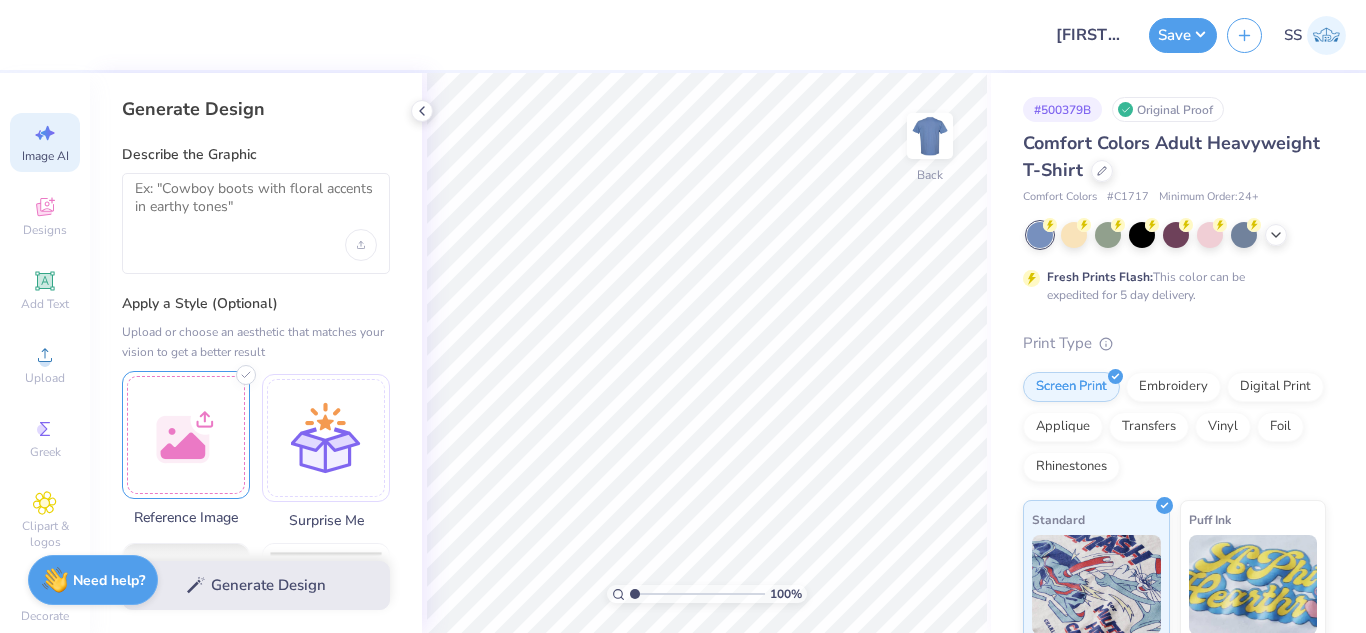 click at bounding box center [186, 435] 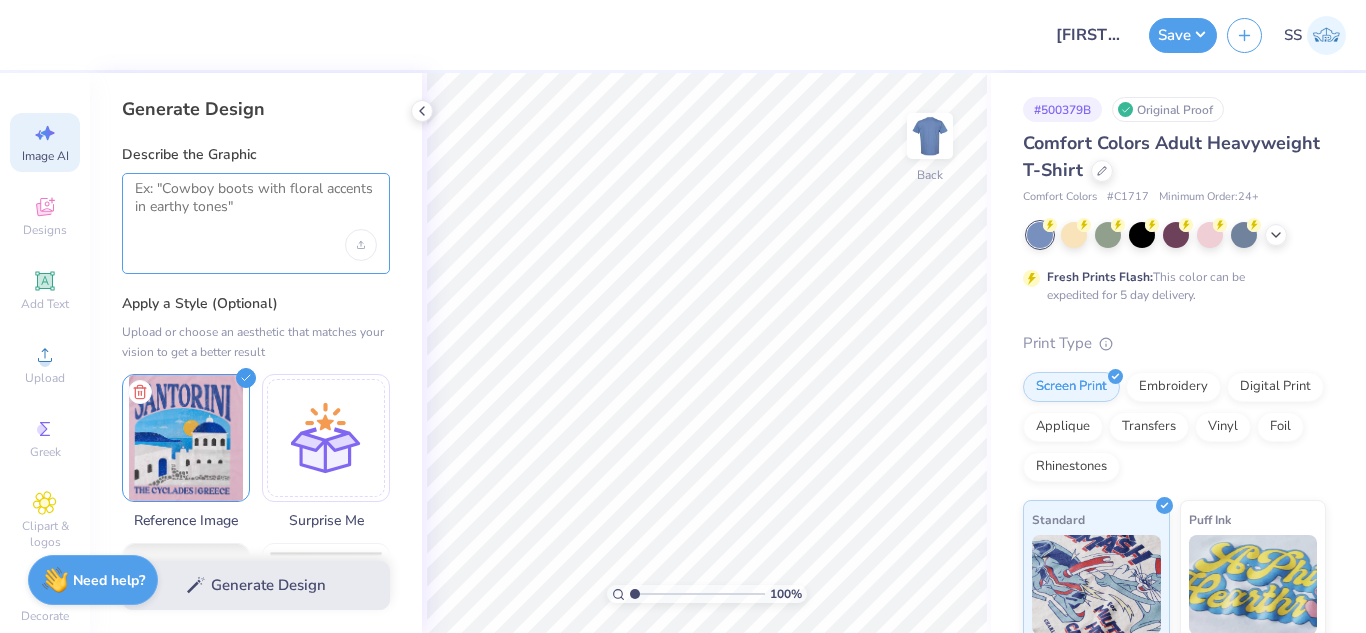 click at bounding box center [256, 205] 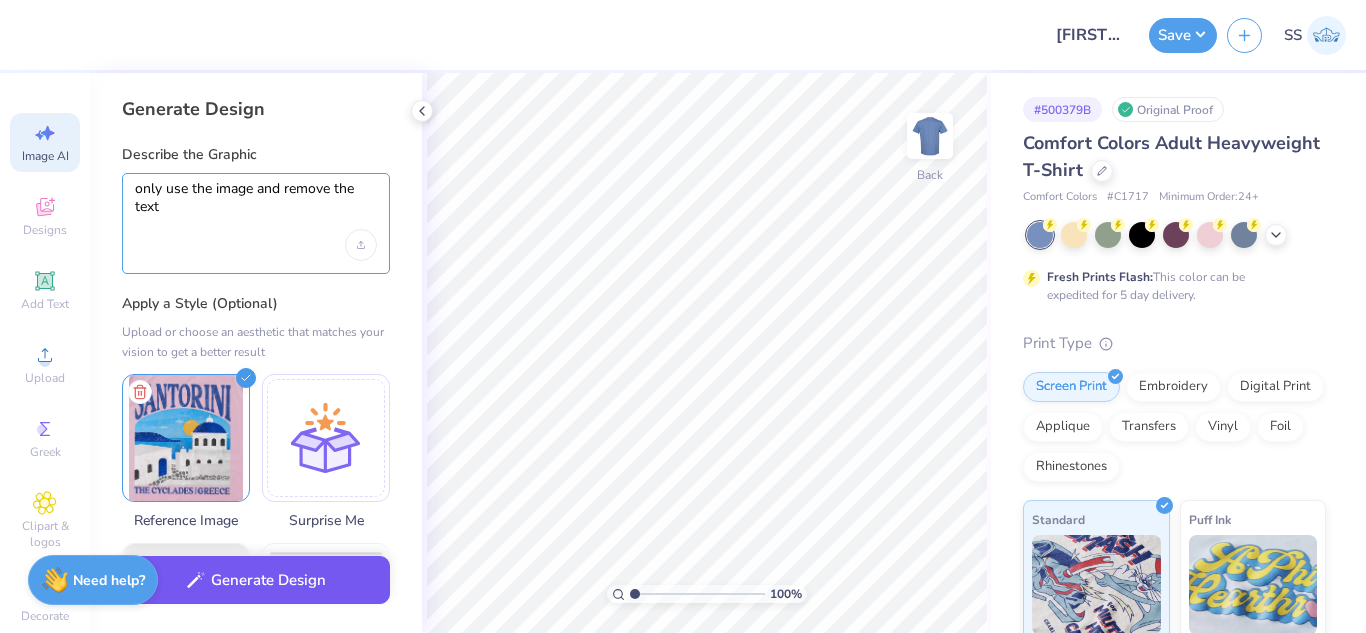 type on "only use the image and remove the text" 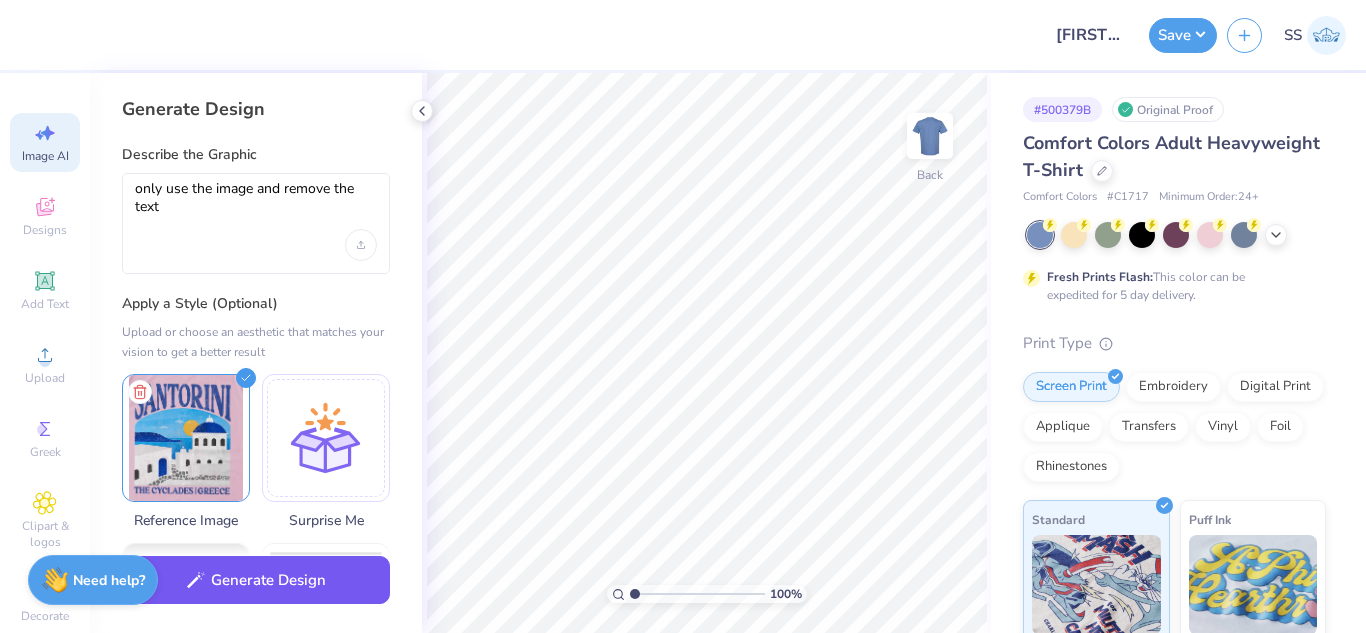 click on "Generate Design" at bounding box center (256, 580) 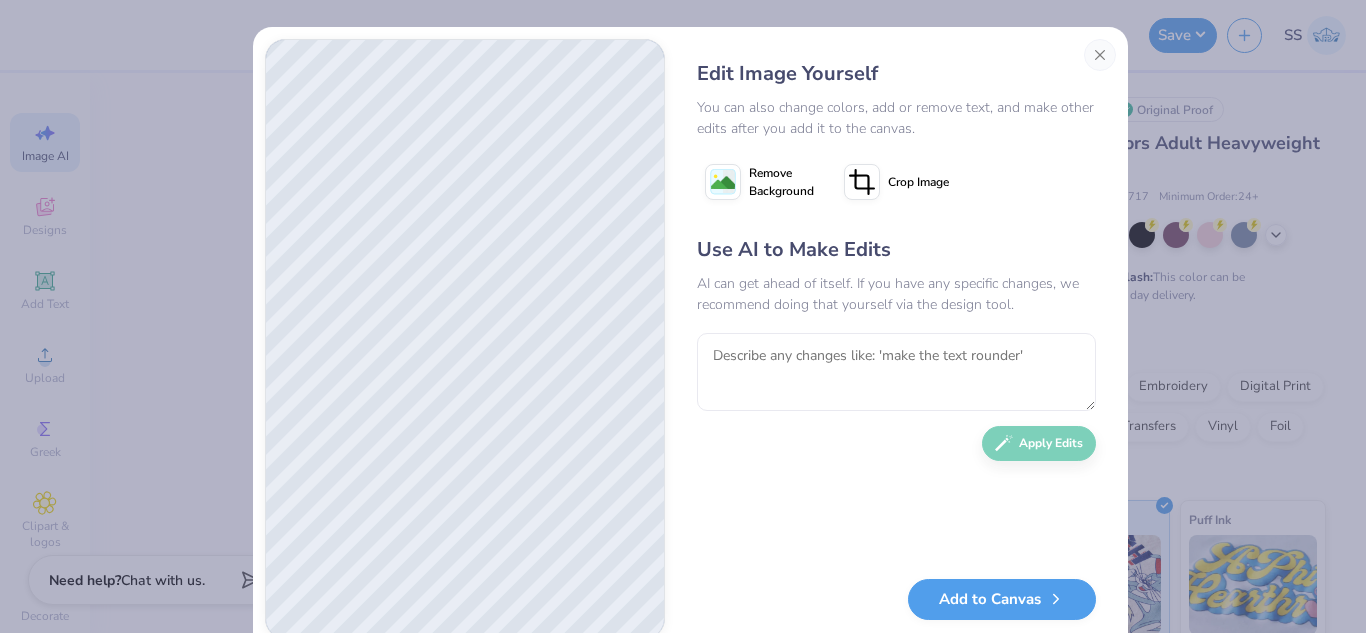 click on "Remove Background" at bounding box center [781, 182] 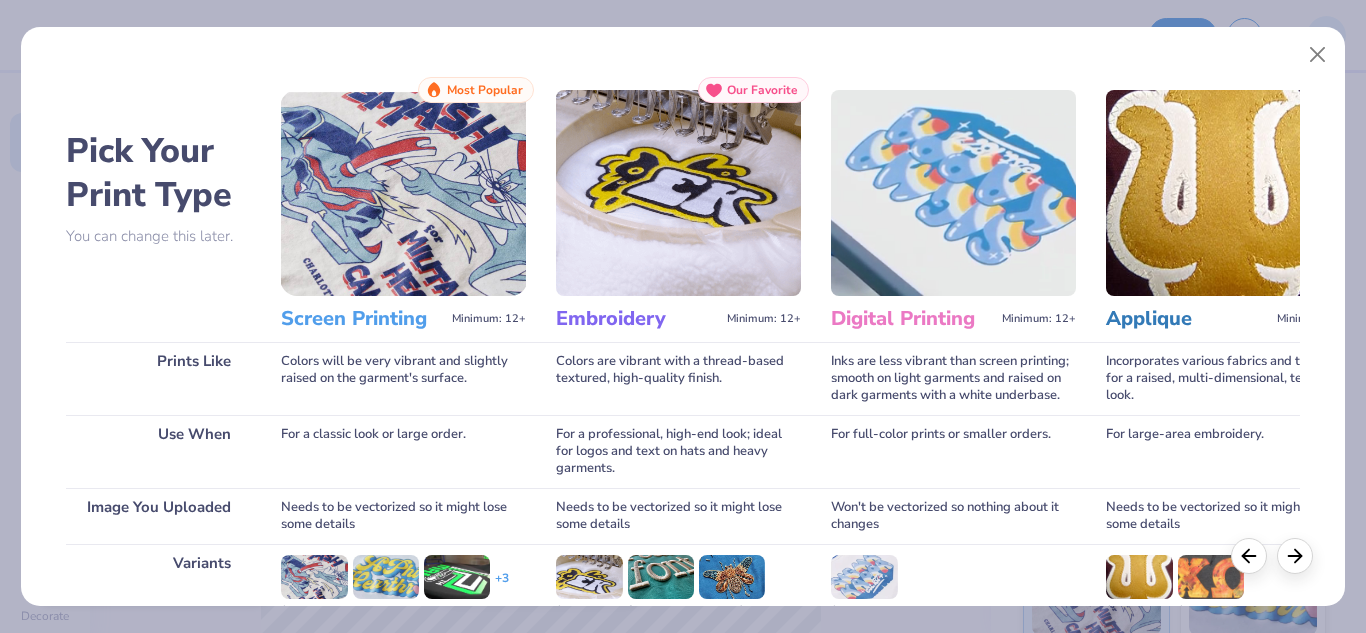 scroll, scrollTop: 0, scrollLeft: 0, axis: both 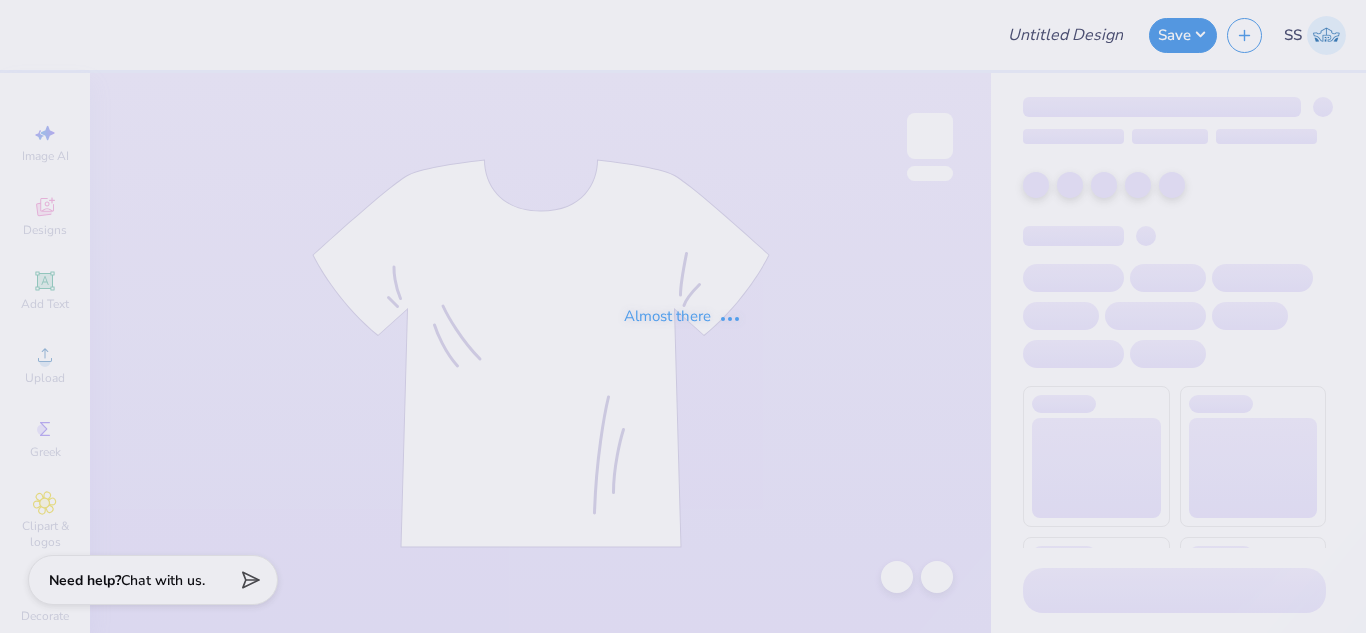 type on "[FIRST] [LAST] : Saint Francis University" 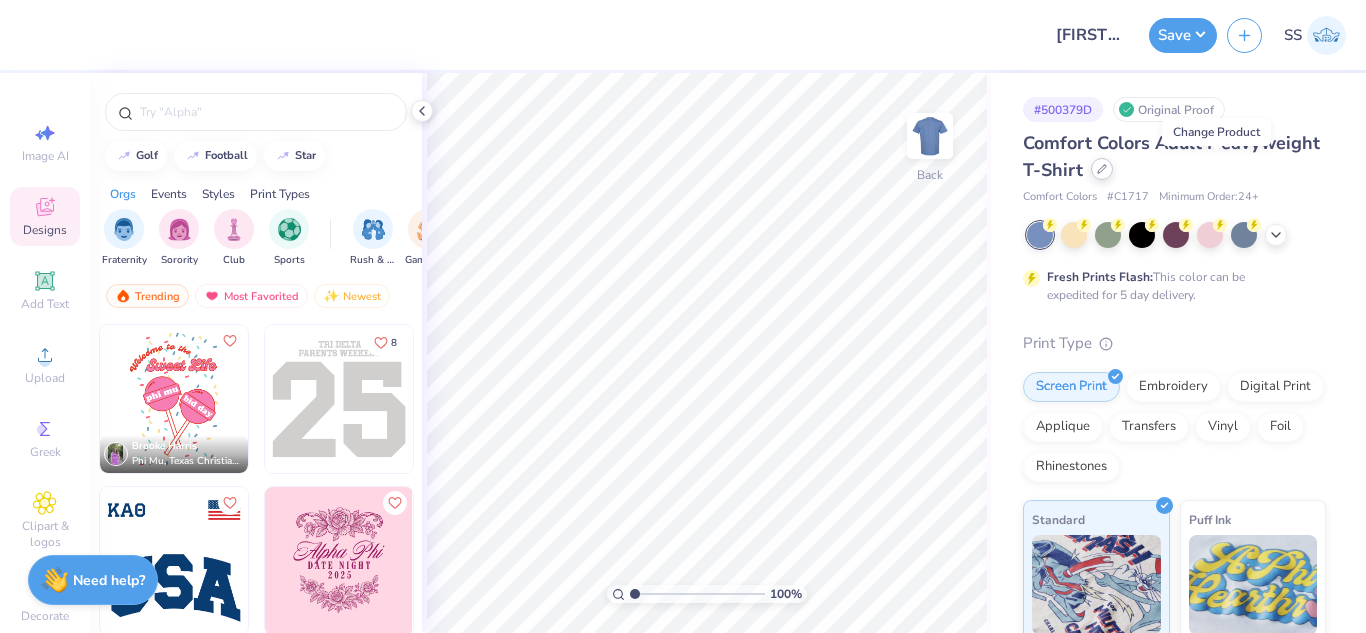 click at bounding box center (1102, 169) 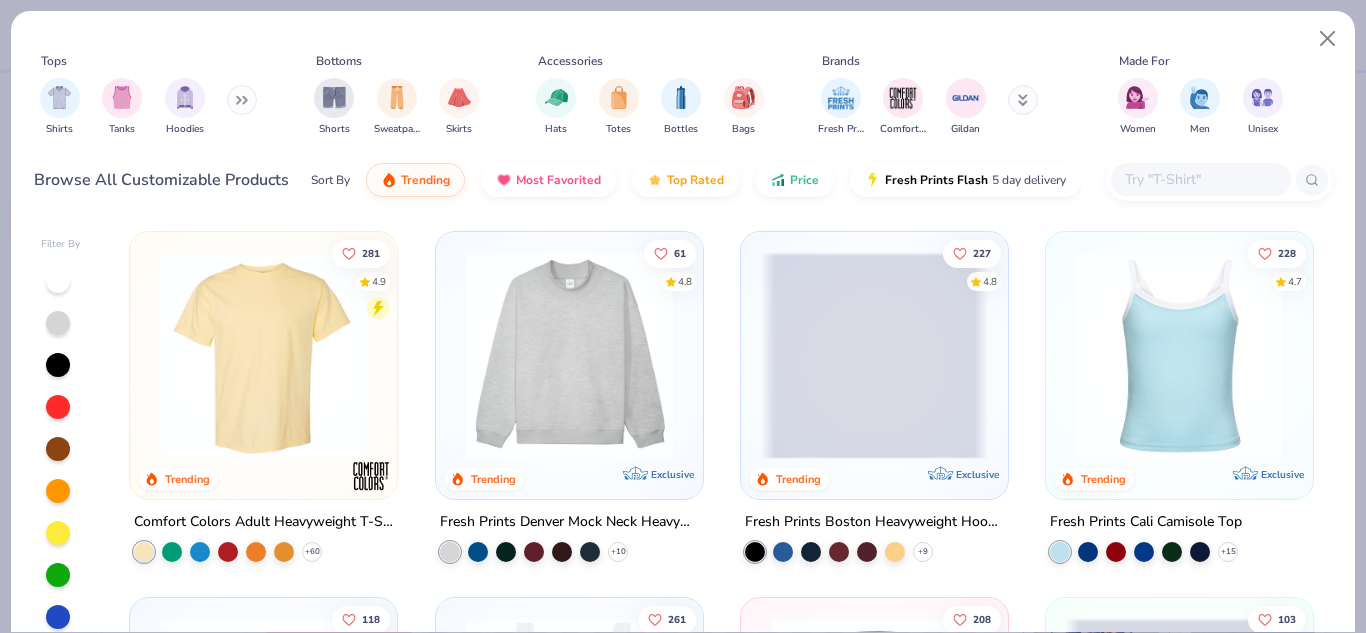 click at bounding box center [1200, 179] 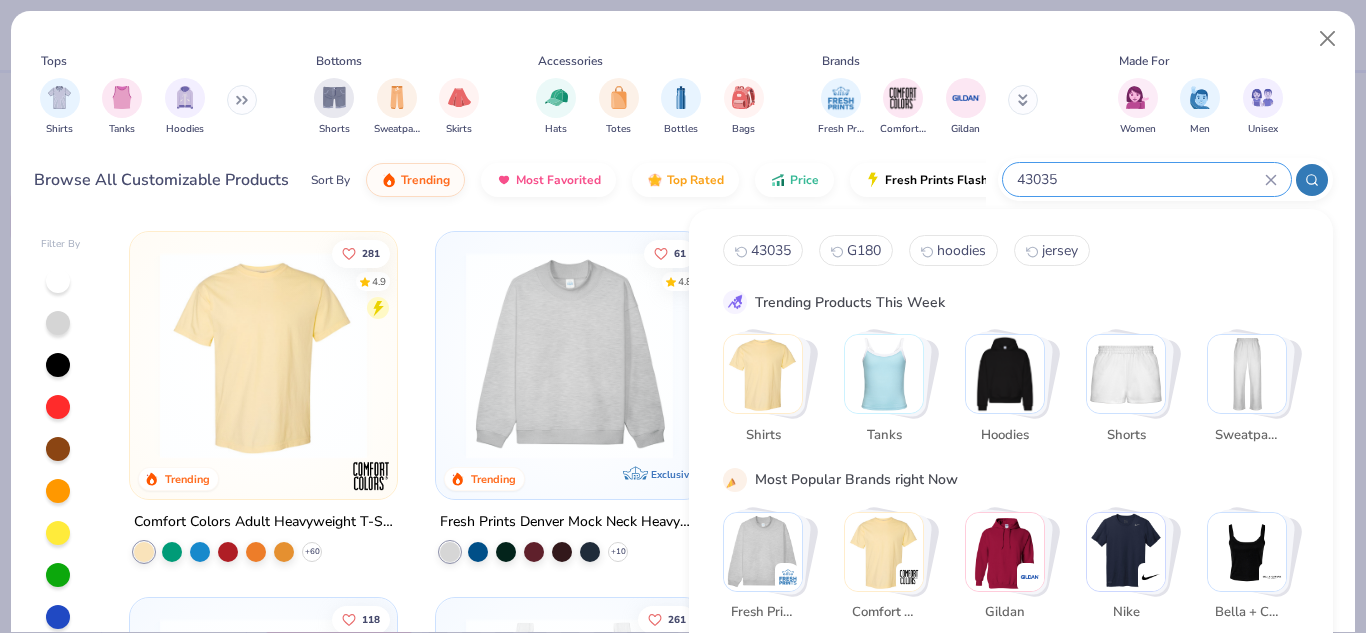 click on "43035" at bounding box center (1140, 179) 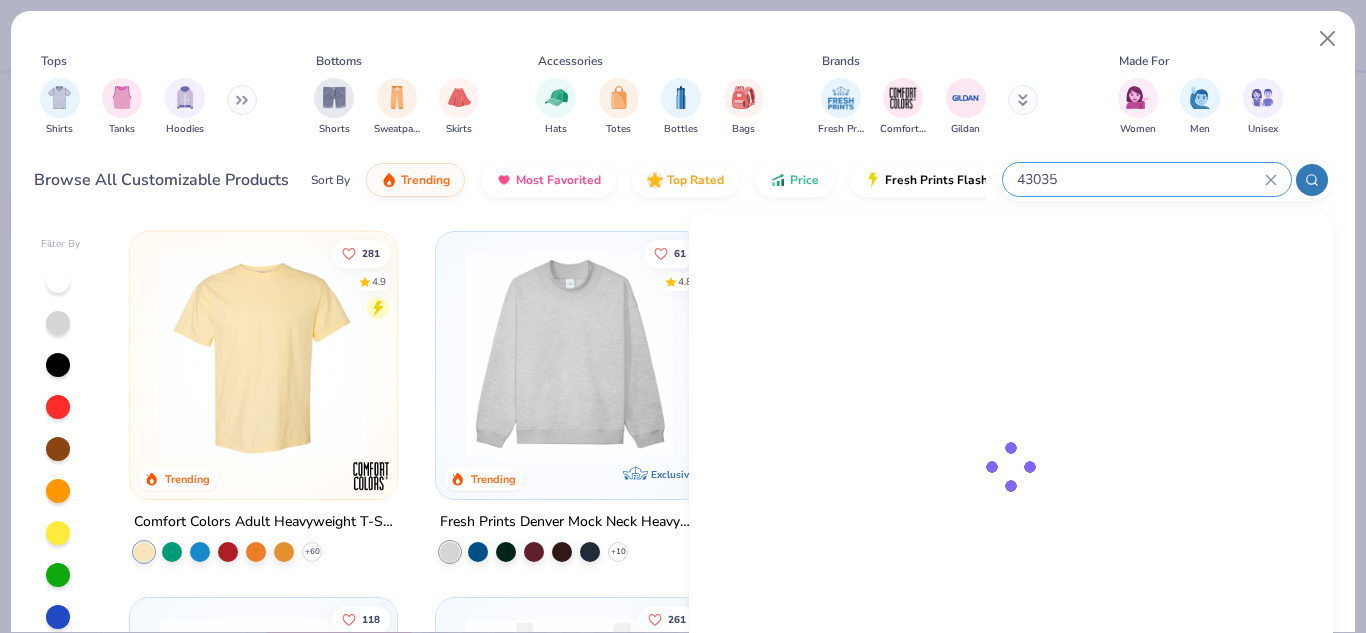 type on "43035" 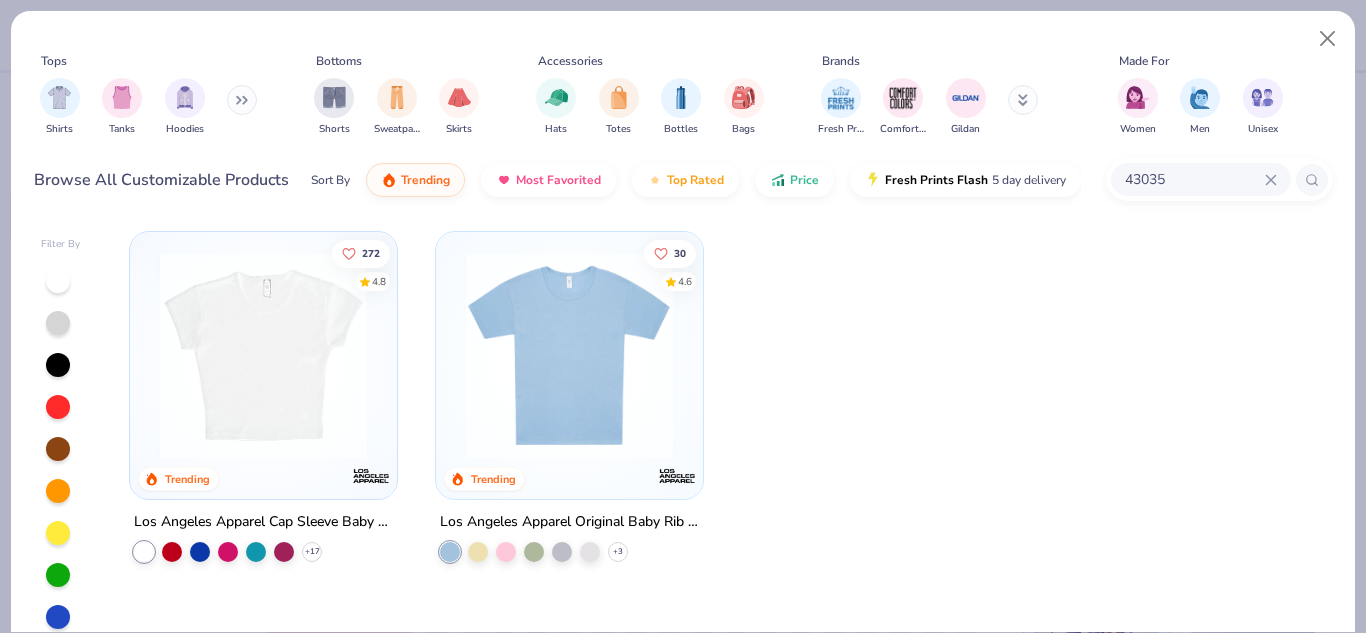 click at bounding box center (263, 355) 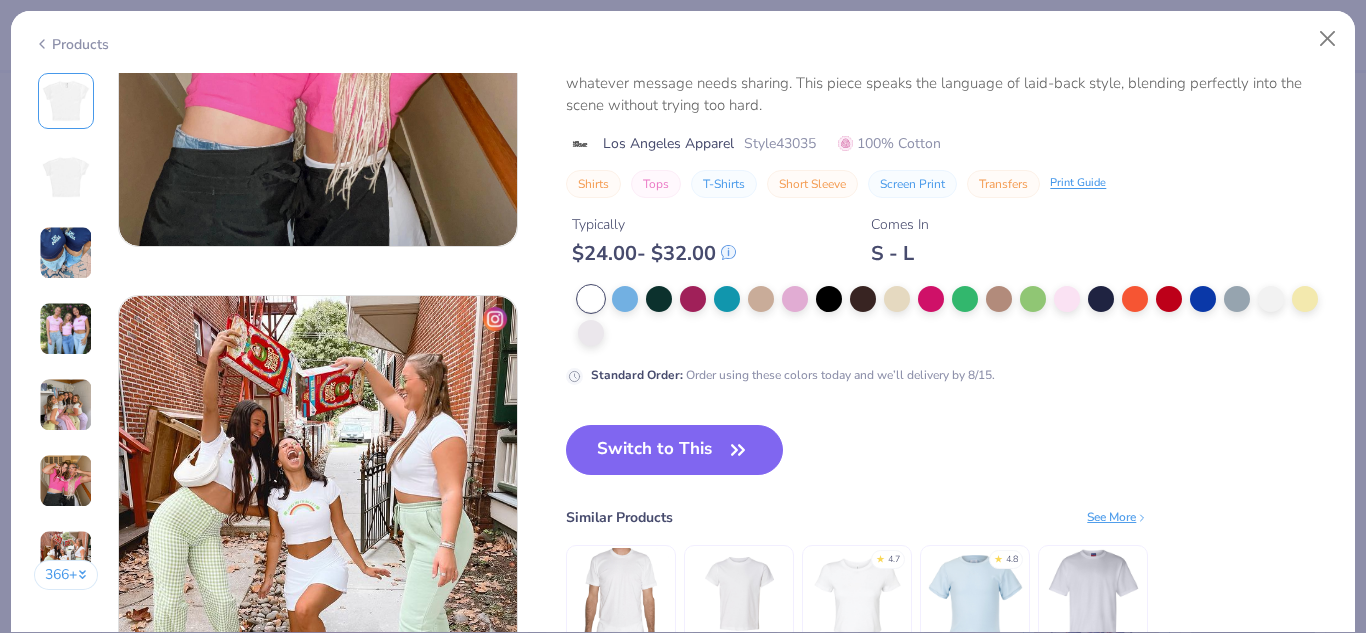 scroll, scrollTop: 2452, scrollLeft: 0, axis: vertical 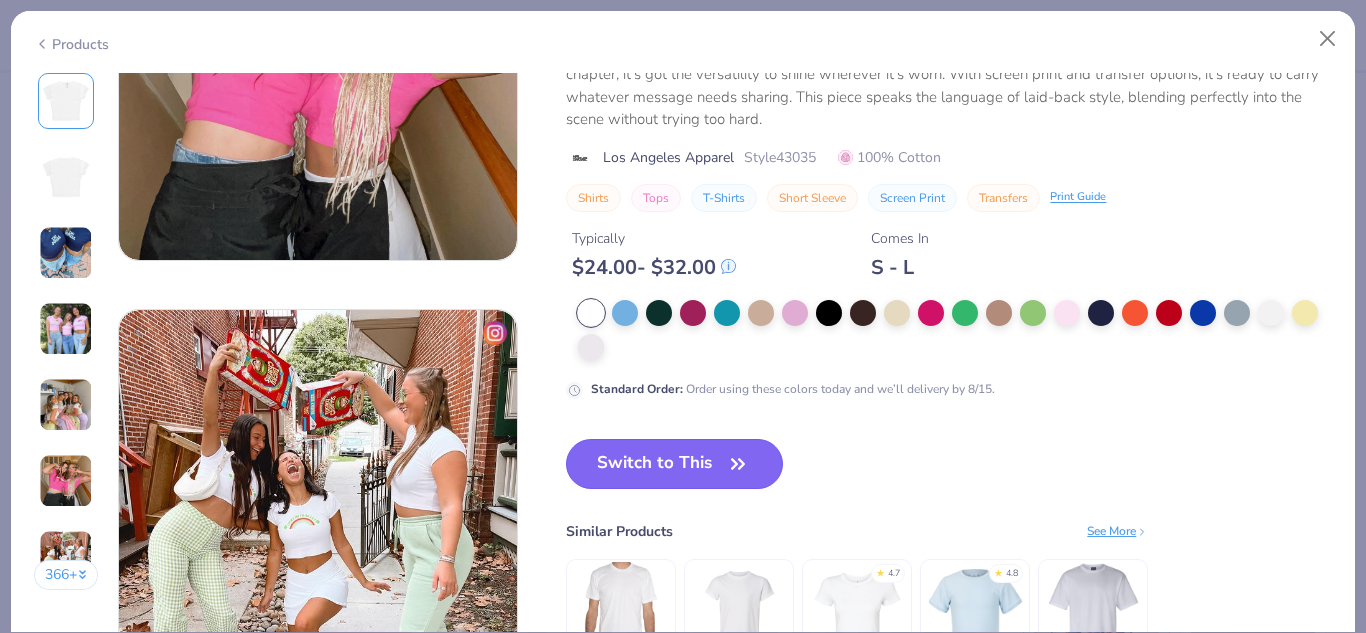 click 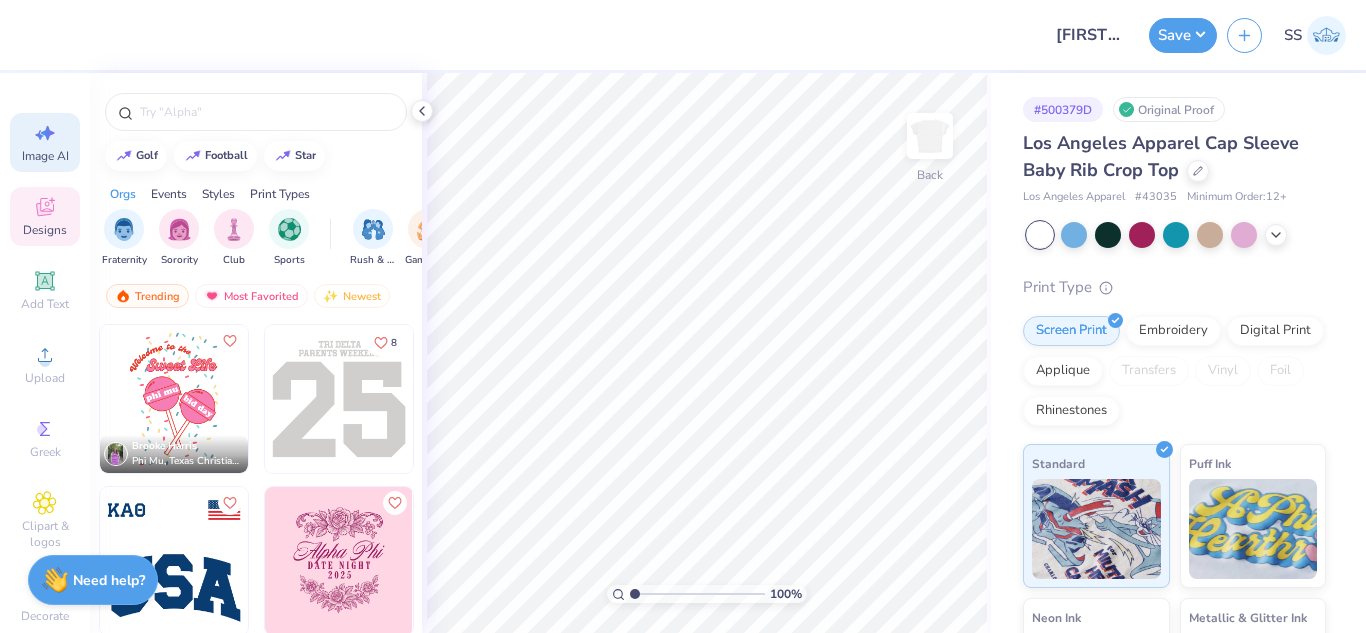 click 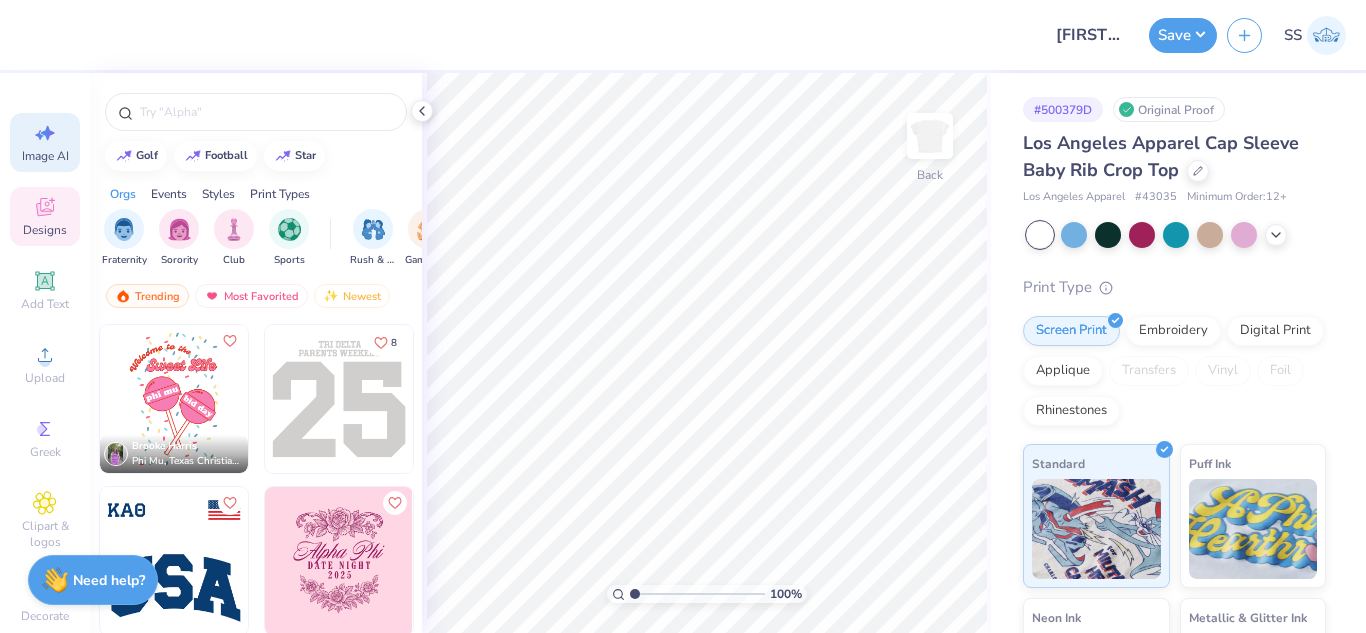 select on "4" 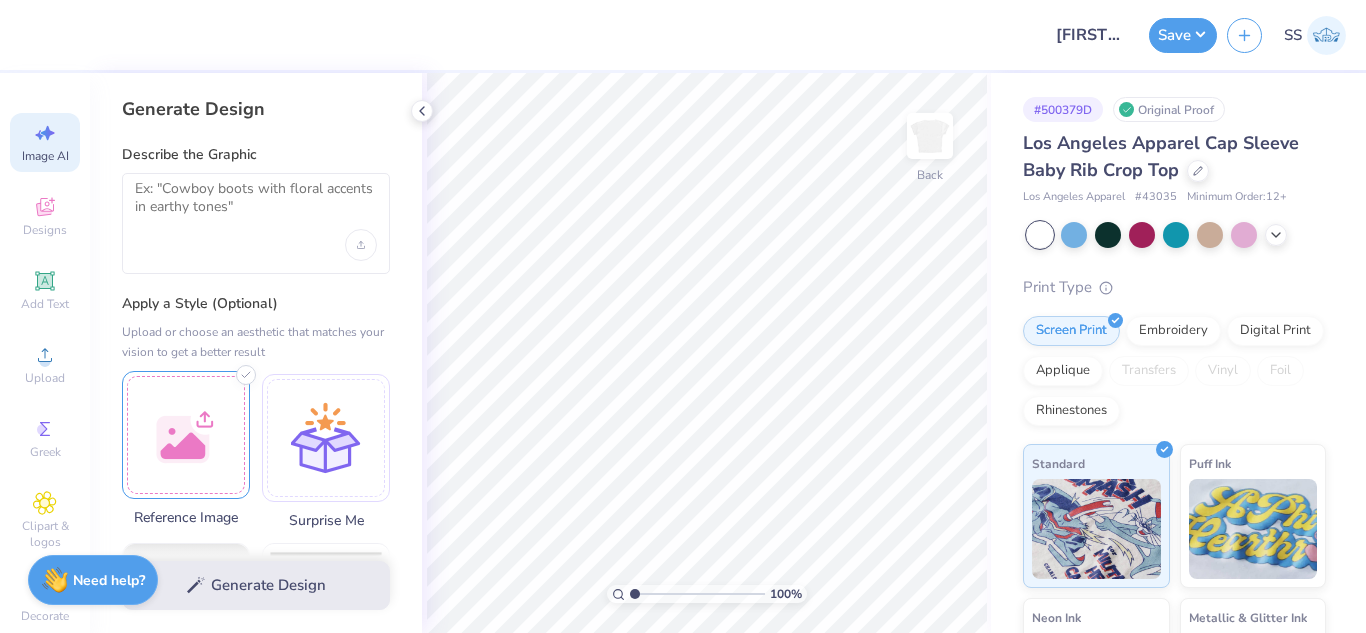 click at bounding box center [186, 435] 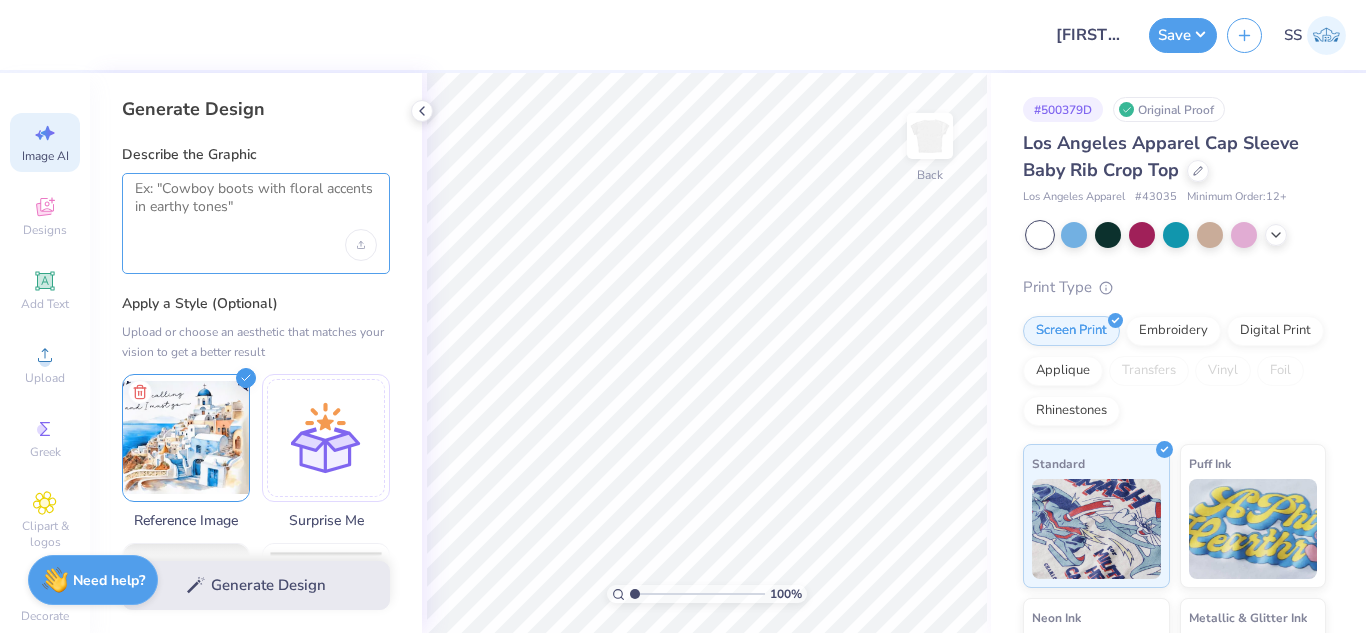 click at bounding box center (256, 205) 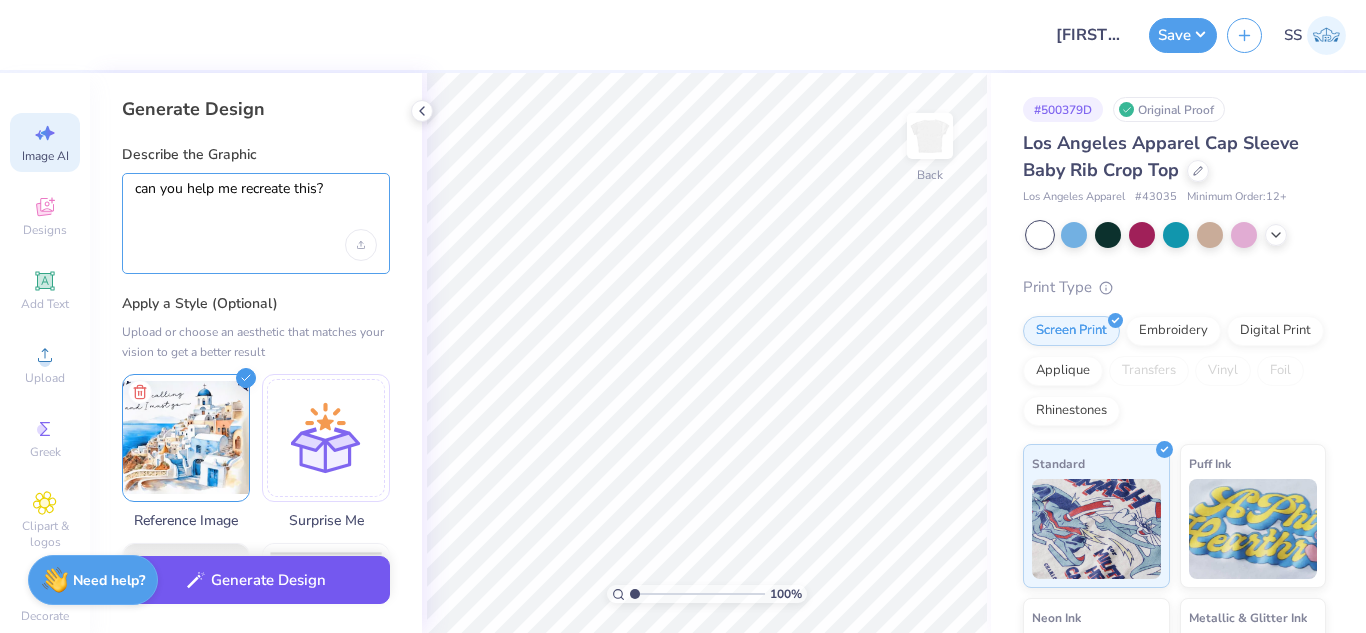 type on "can you help me recreate this?" 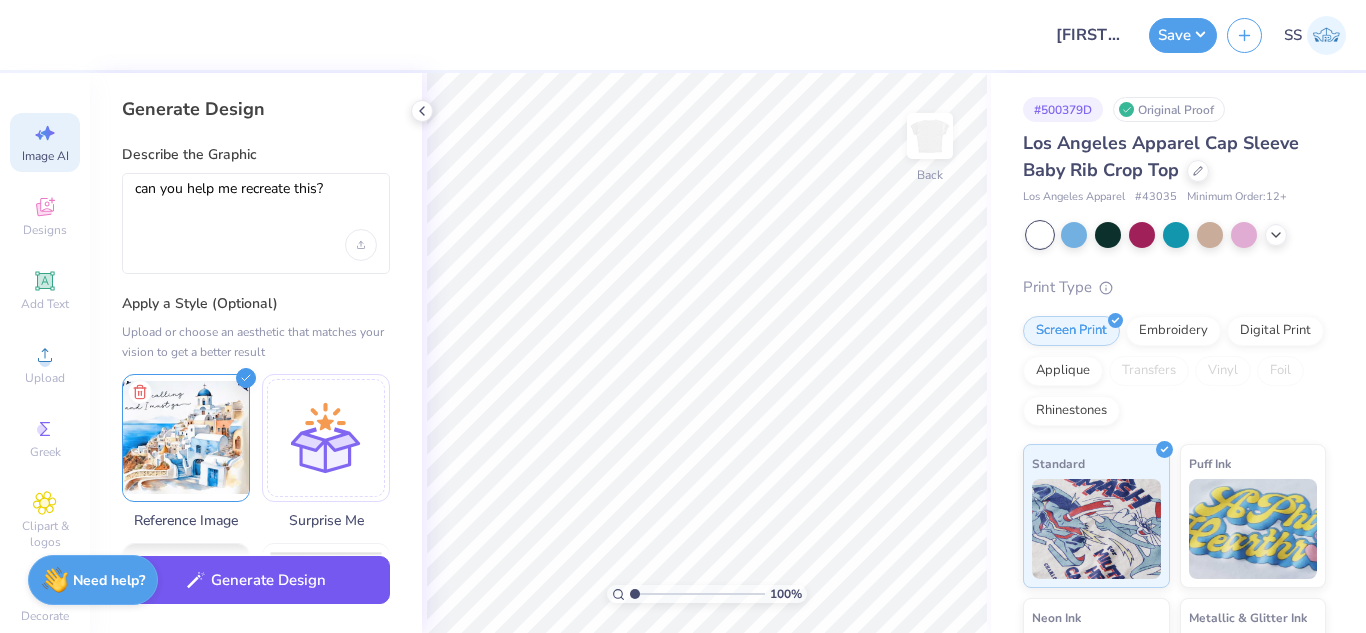 click on "Generate Design" at bounding box center [256, 580] 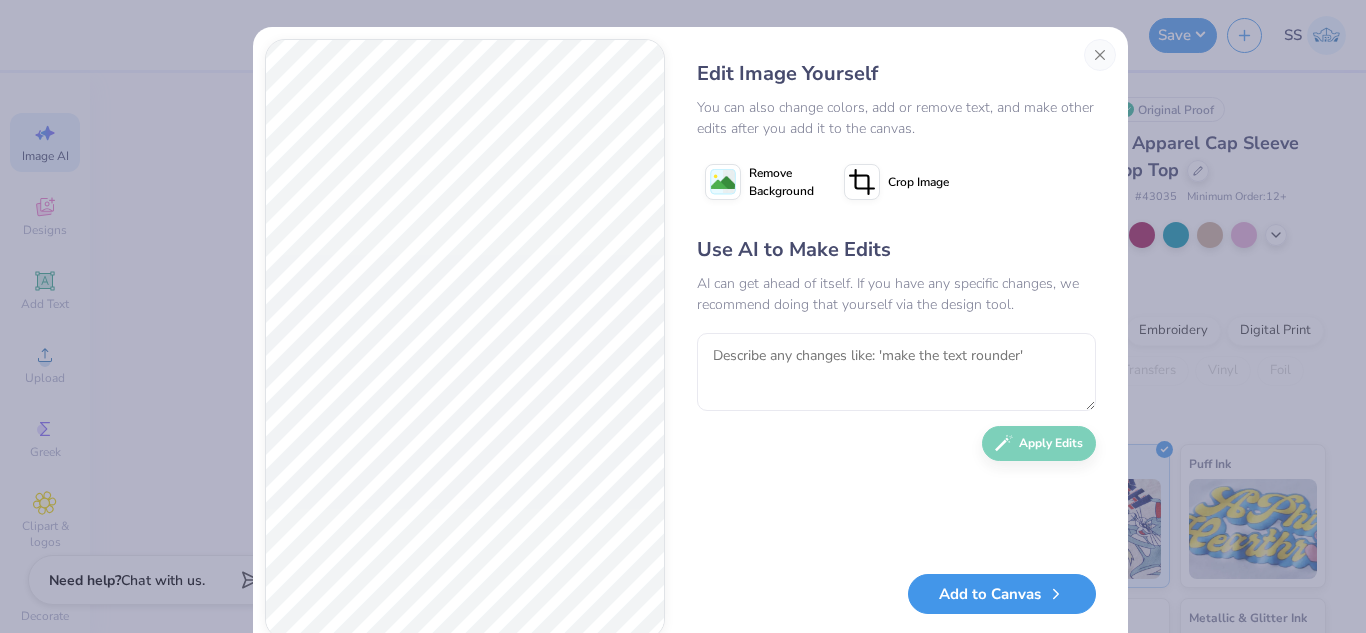 click on "Add to Canvas" at bounding box center (1002, 594) 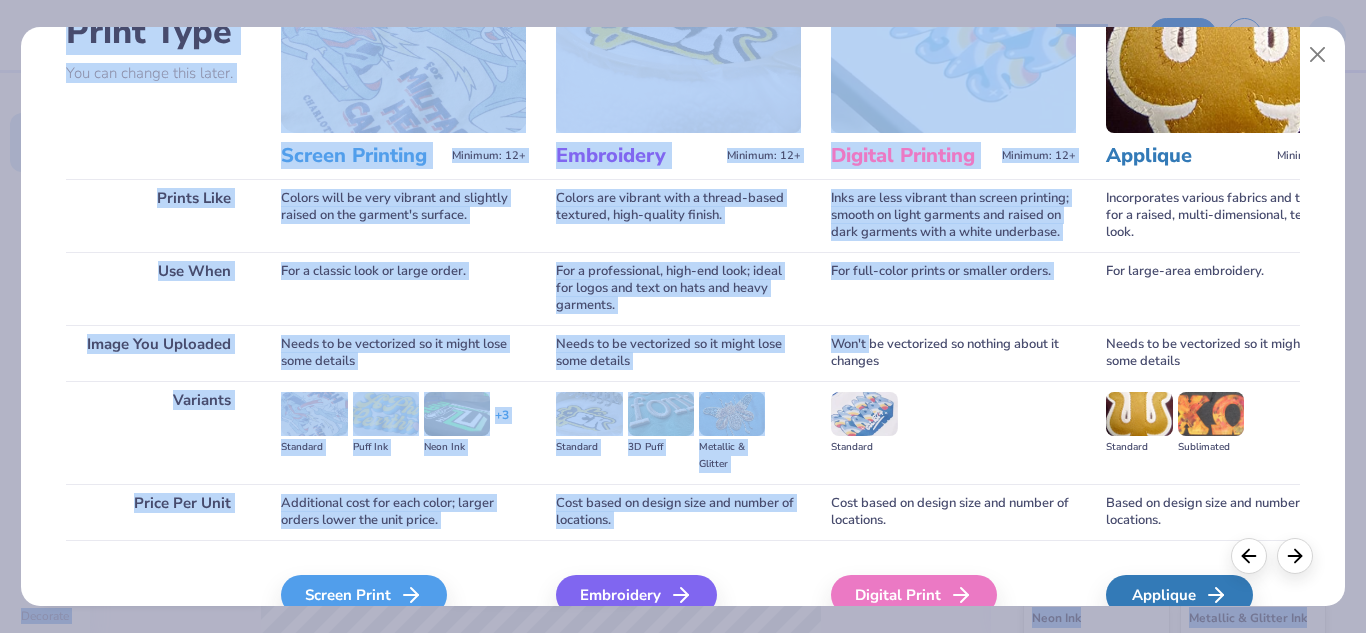 scroll, scrollTop: 264, scrollLeft: 0, axis: vertical 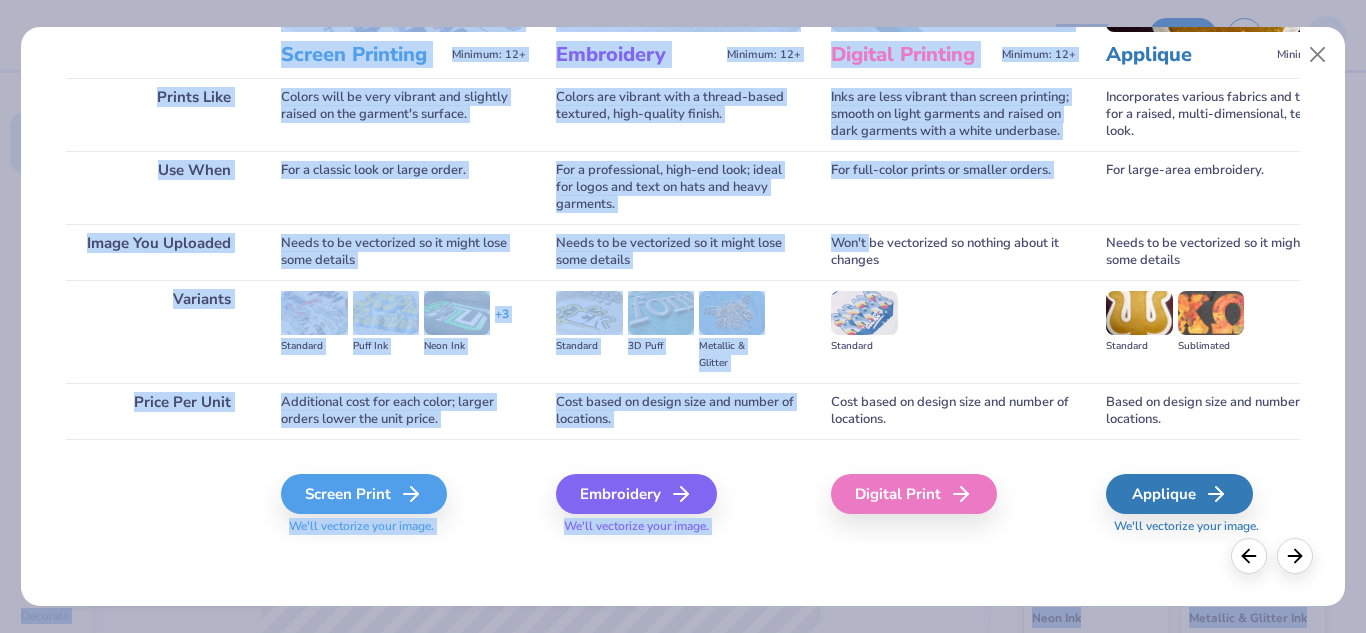 drag, startPoint x: 872, startPoint y: 507, endPoint x: 896, endPoint y: 628, distance: 123.35721 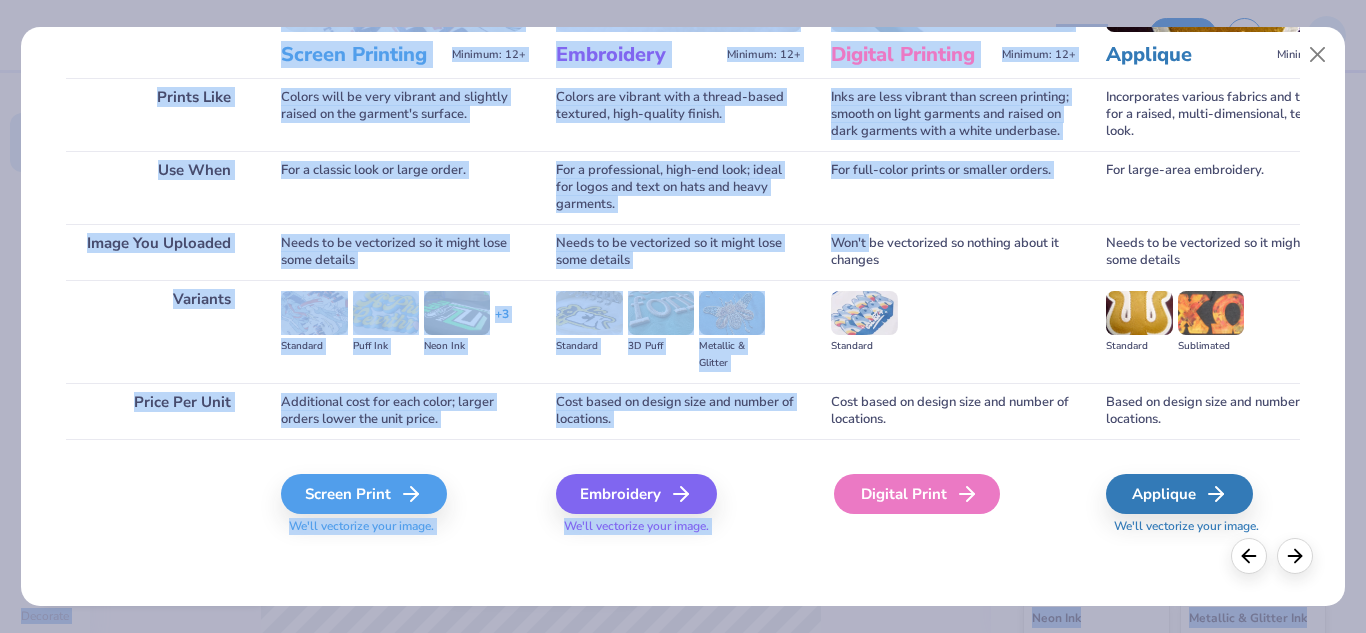 click on "Digital Print" at bounding box center (917, 494) 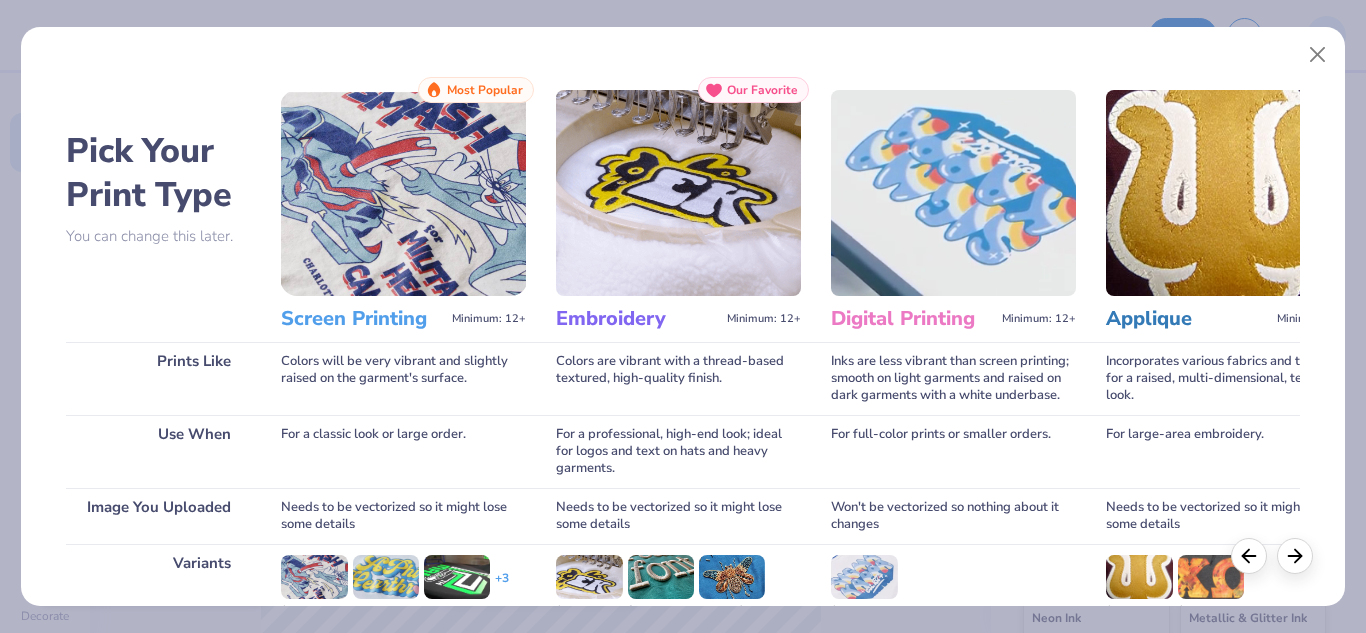 scroll, scrollTop: 0, scrollLeft: 0, axis: both 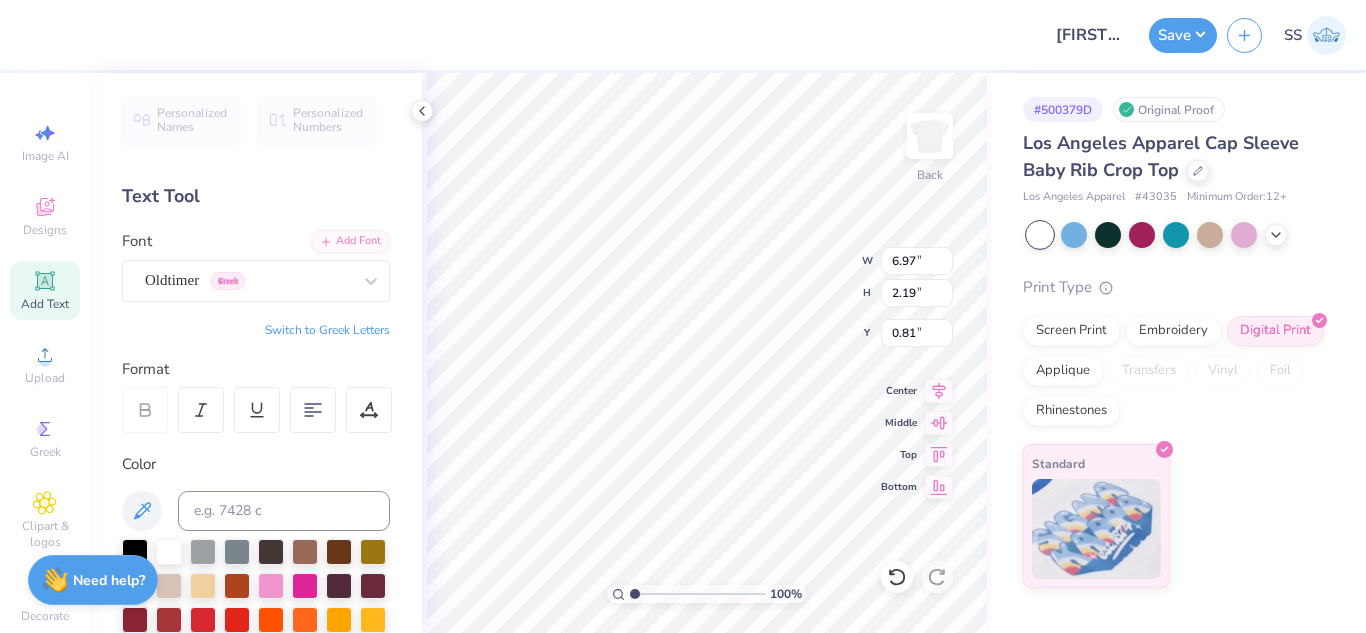 type on "0.75" 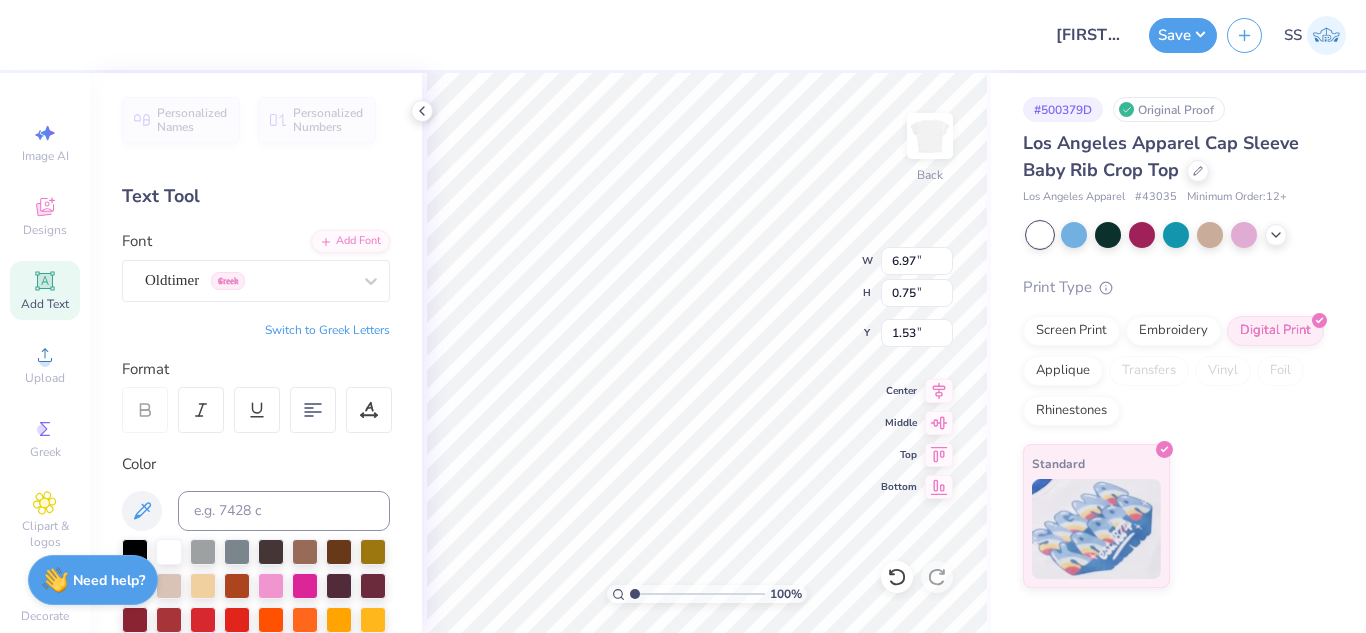 scroll, scrollTop: 523, scrollLeft: 0, axis: vertical 